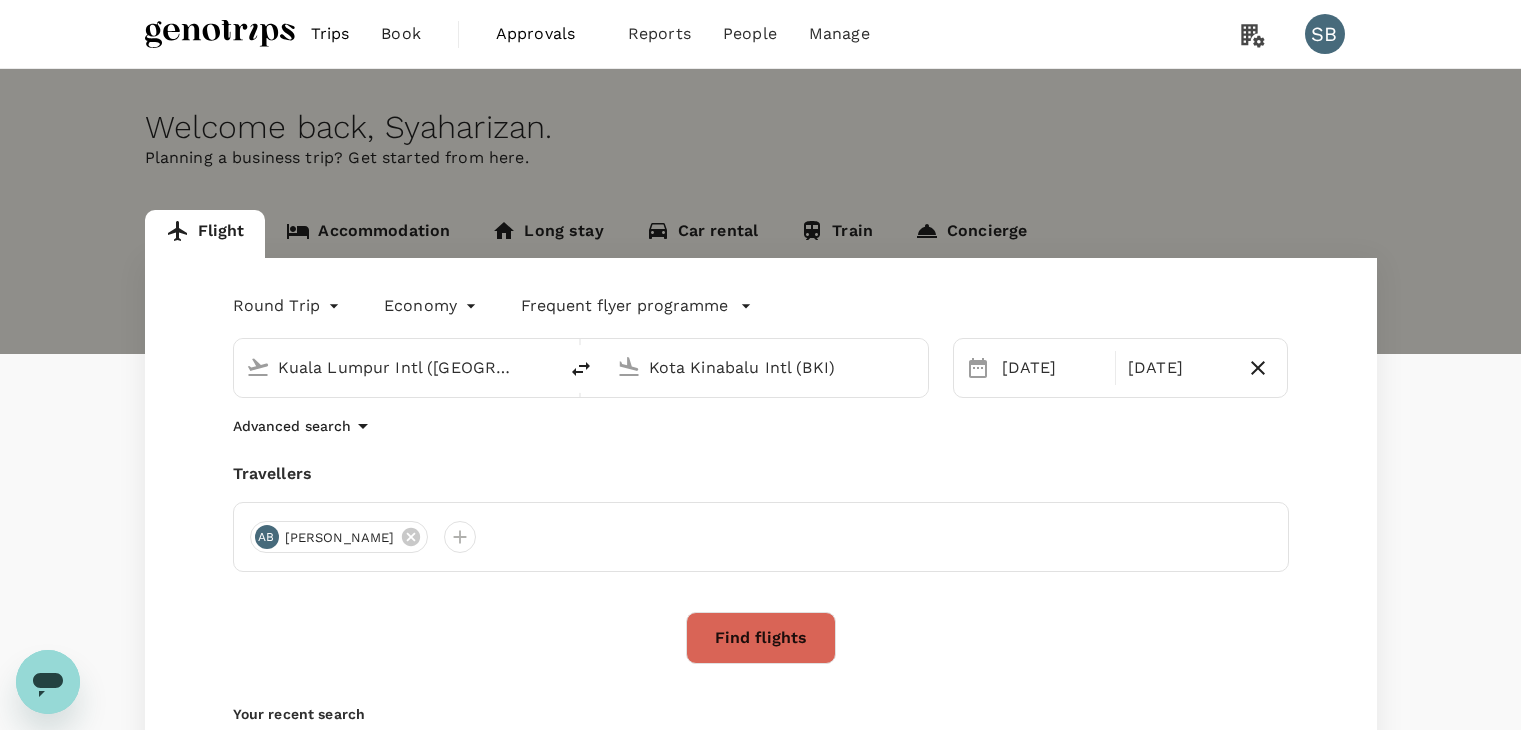 scroll, scrollTop: 0, scrollLeft: 0, axis: both 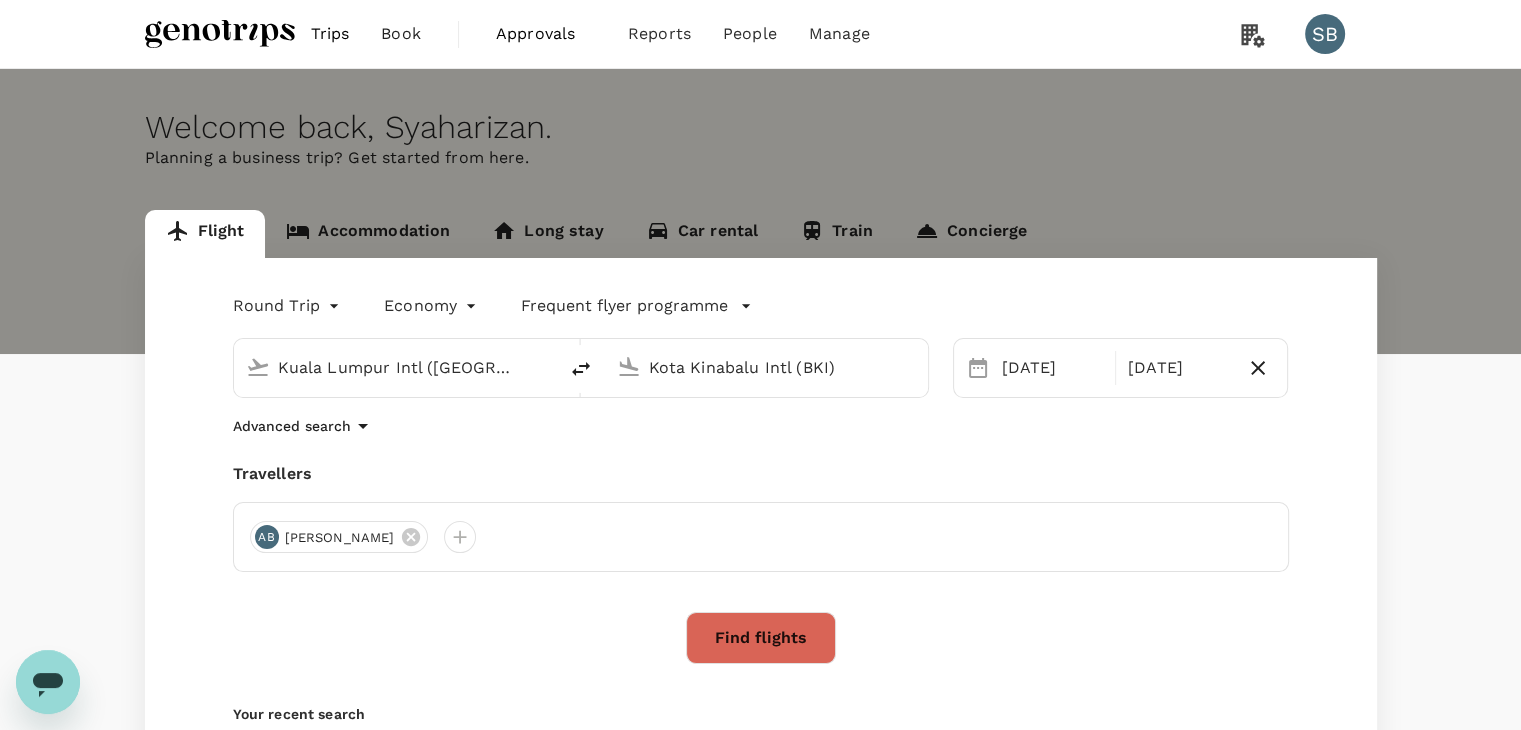 click on "Accommodation" at bounding box center [368, 234] 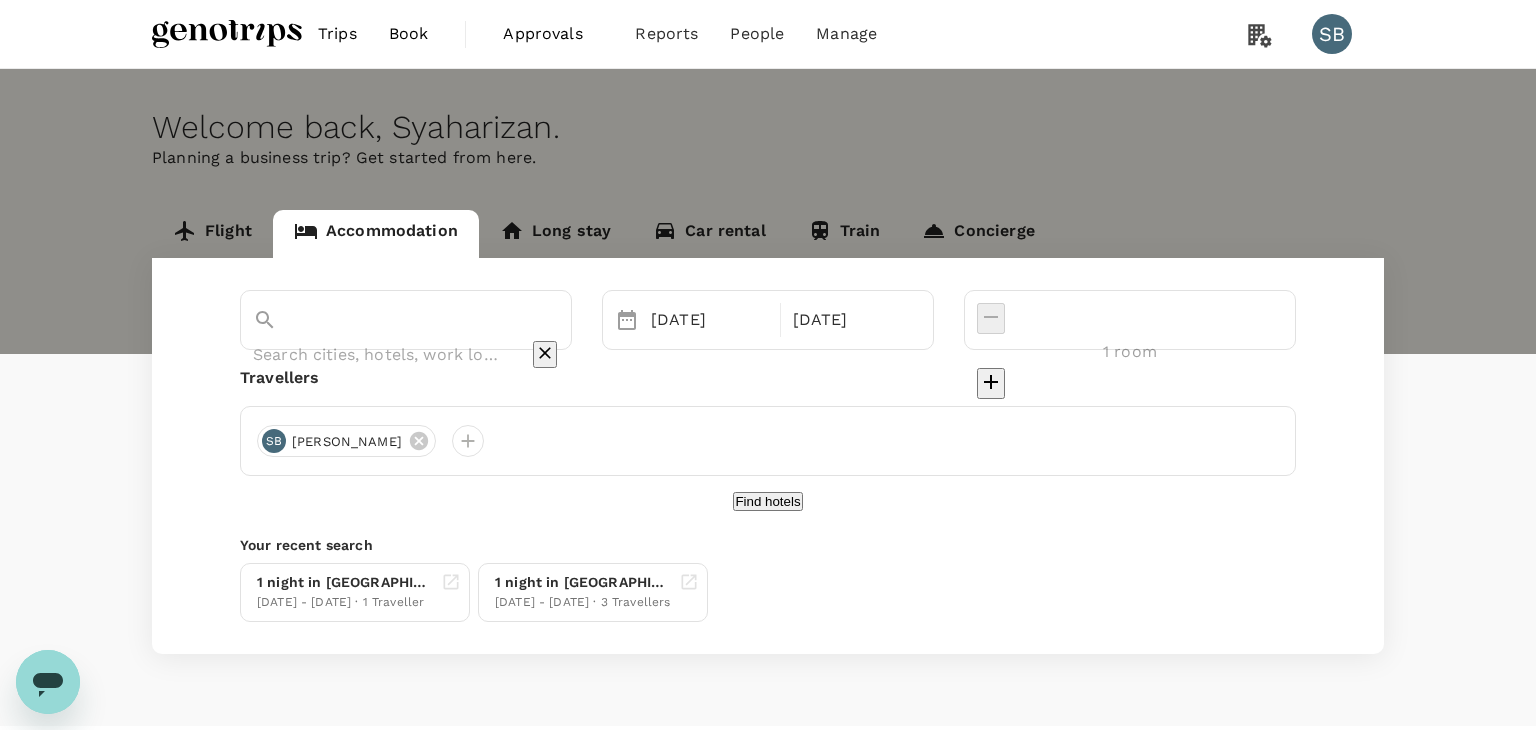 type on "[GEOGRAPHIC_DATA]" 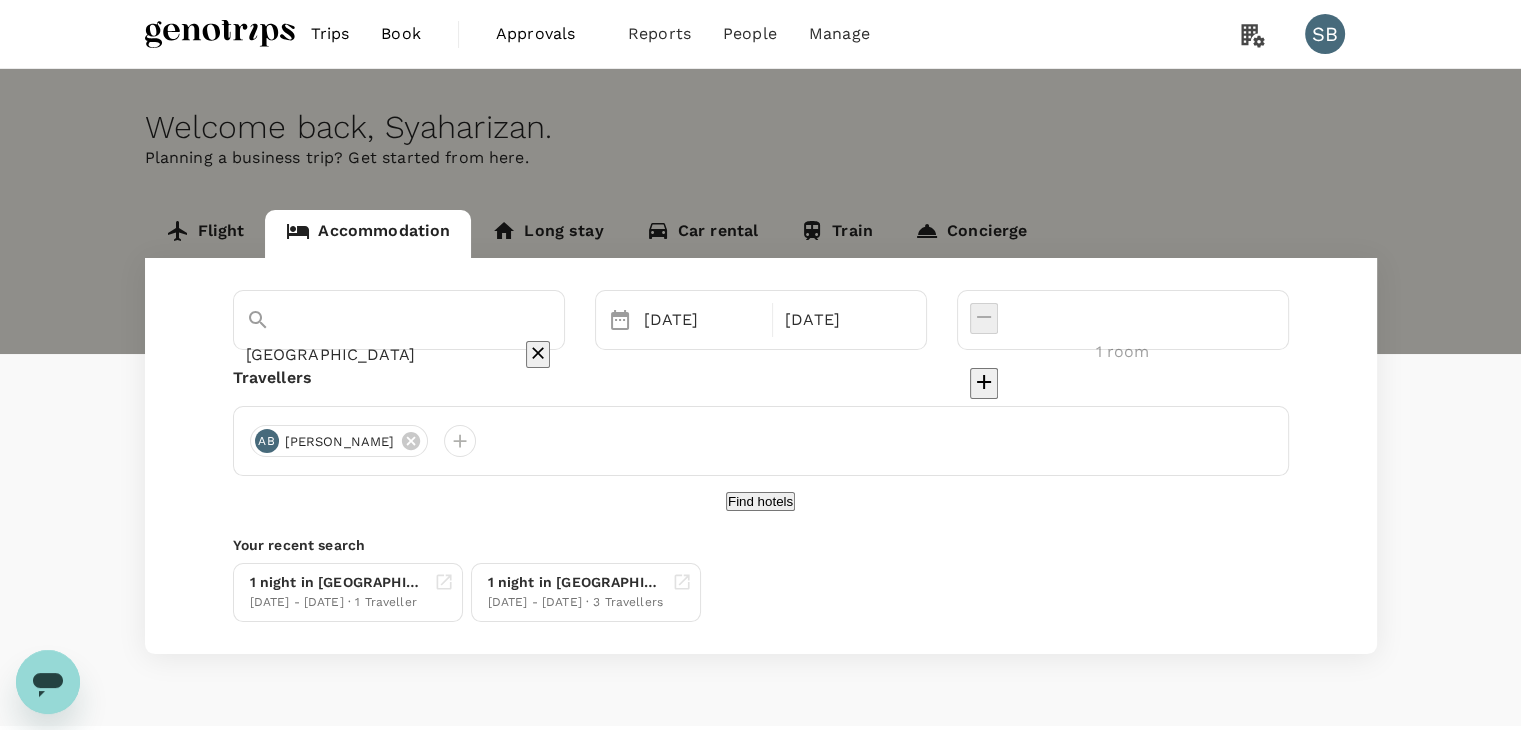 click 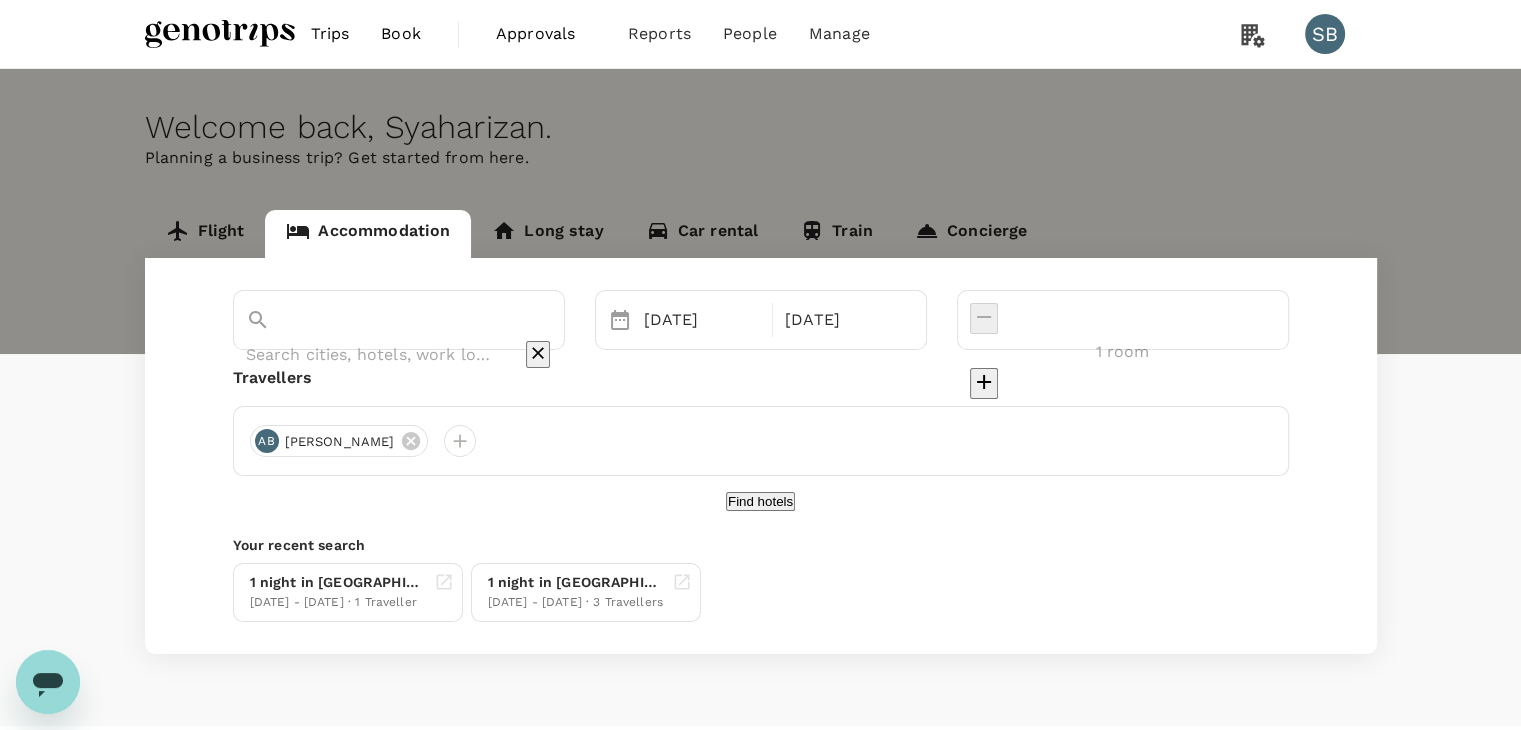 click at bounding box center [371, 354] 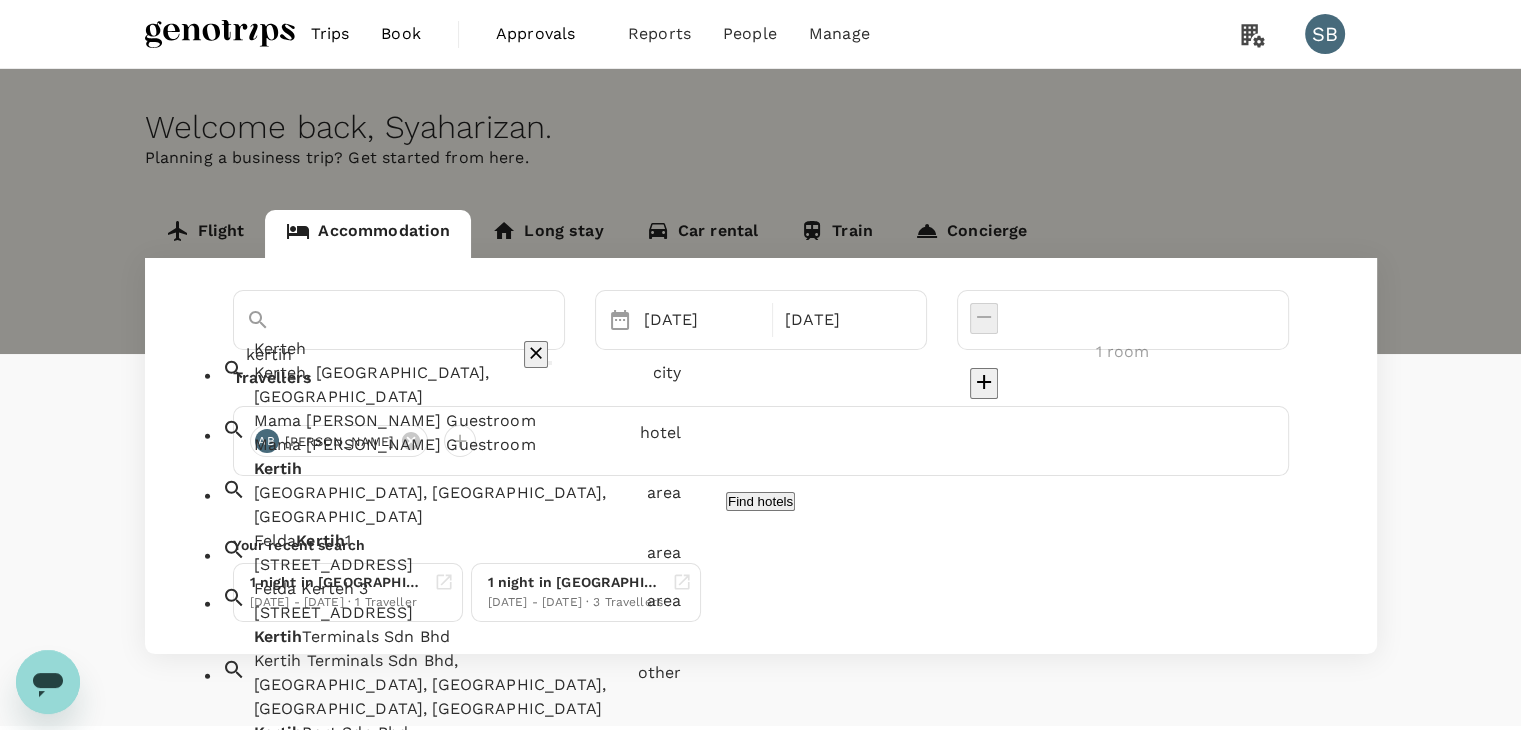 click on "Kerteh, [GEOGRAPHIC_DATA], [GEOGRAPHIC_DATA]" at bounding box center (449, 385) 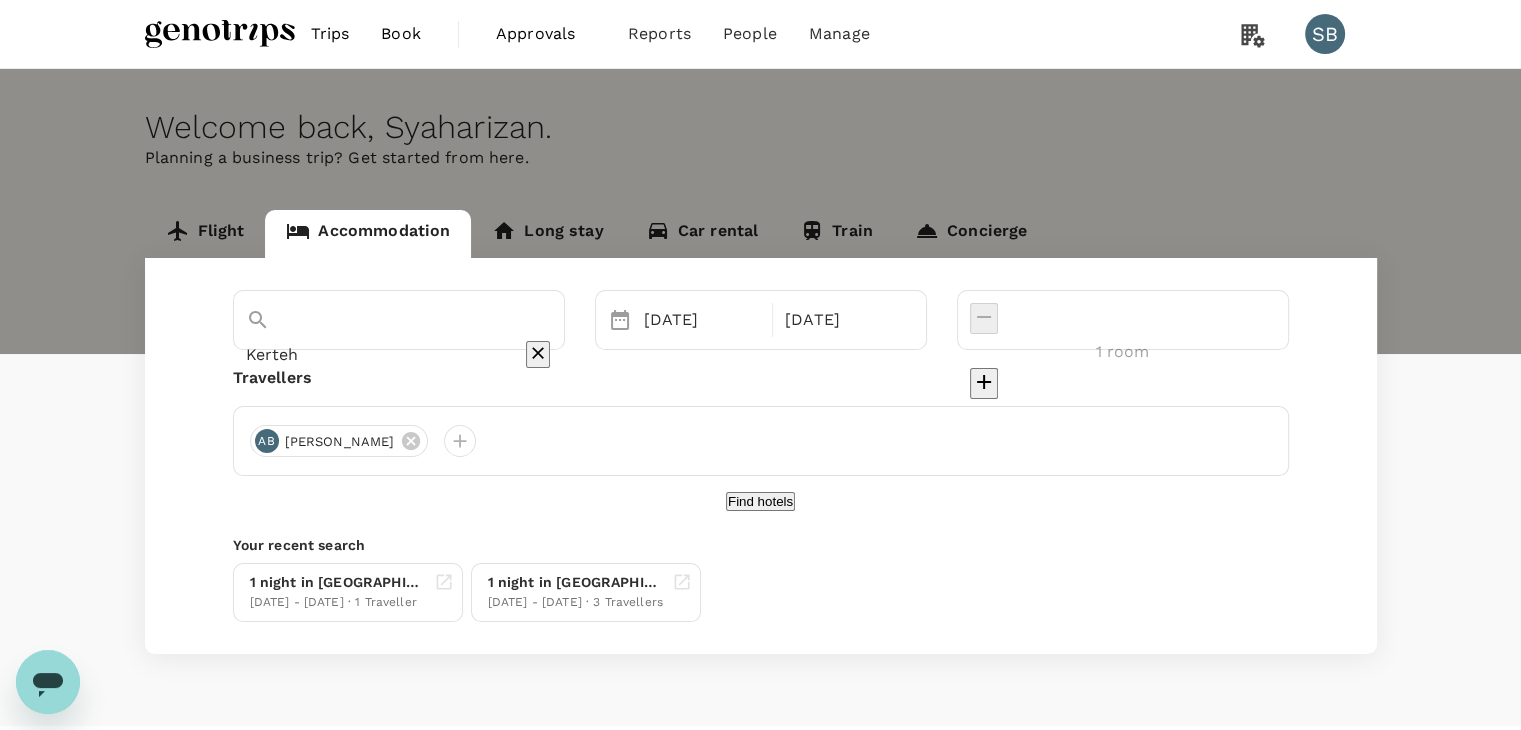 type on "Kerteh" 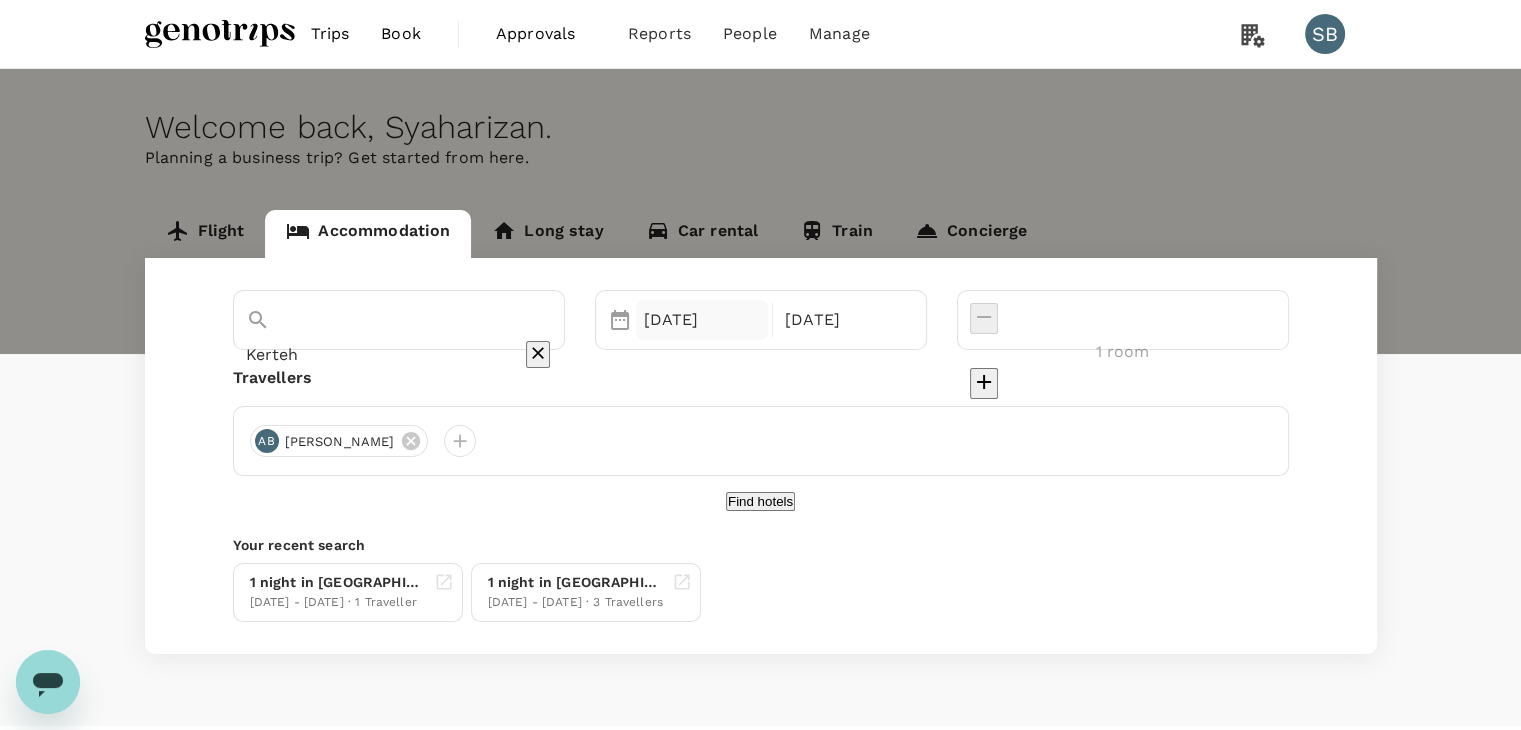 click on "[DATE]" at bounding box center (702, 320) 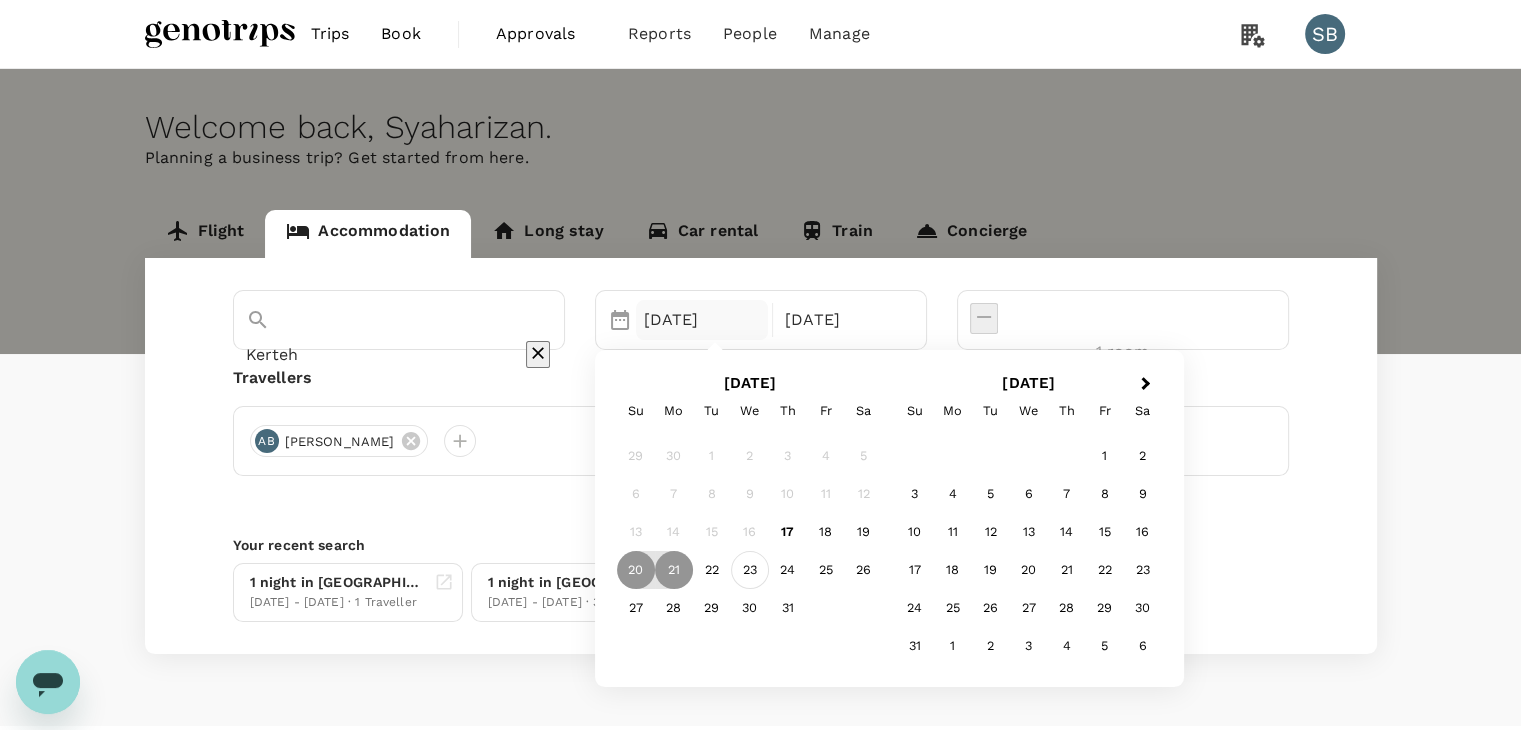 click on "23" at bounding box center [750, 570] 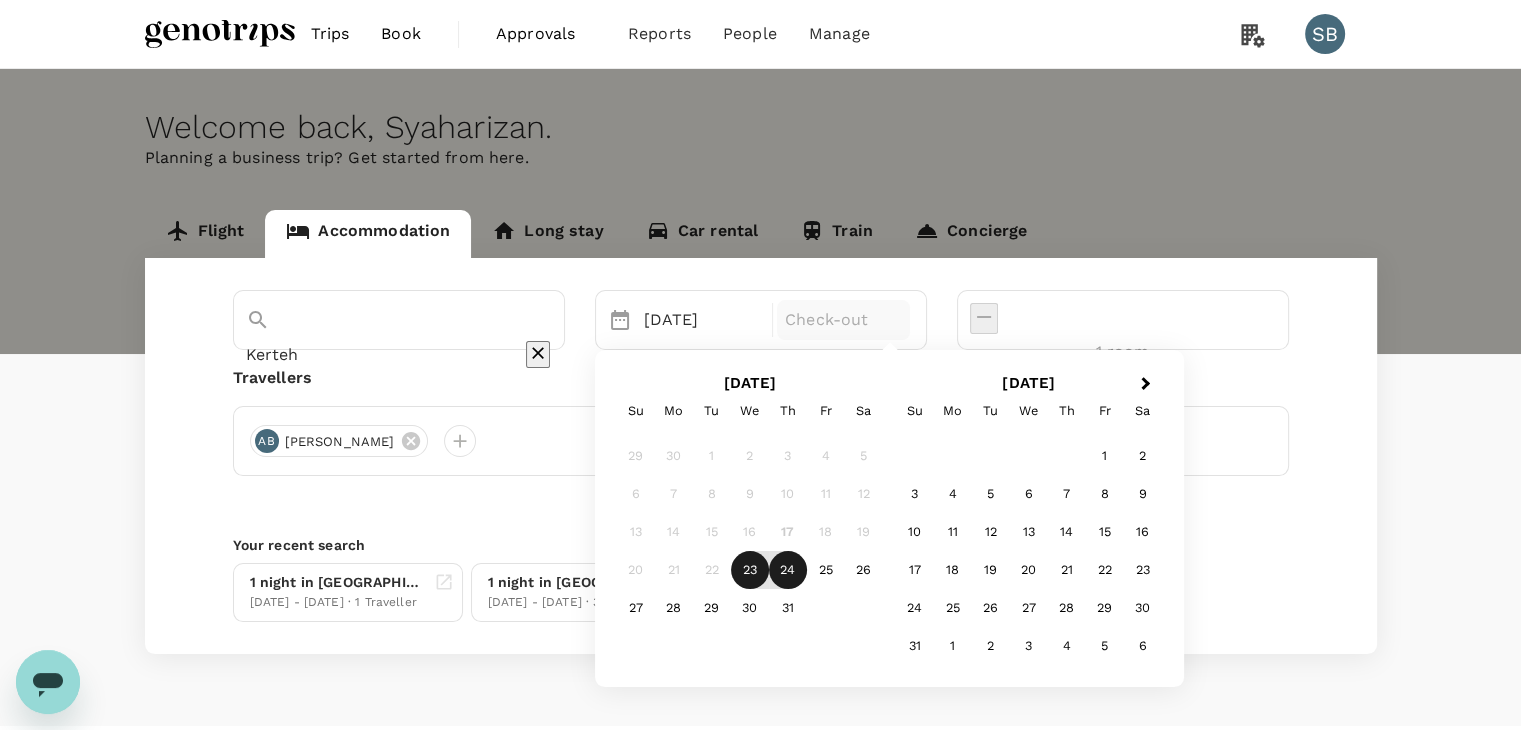 click on "24" at bounding box center [788, 570] 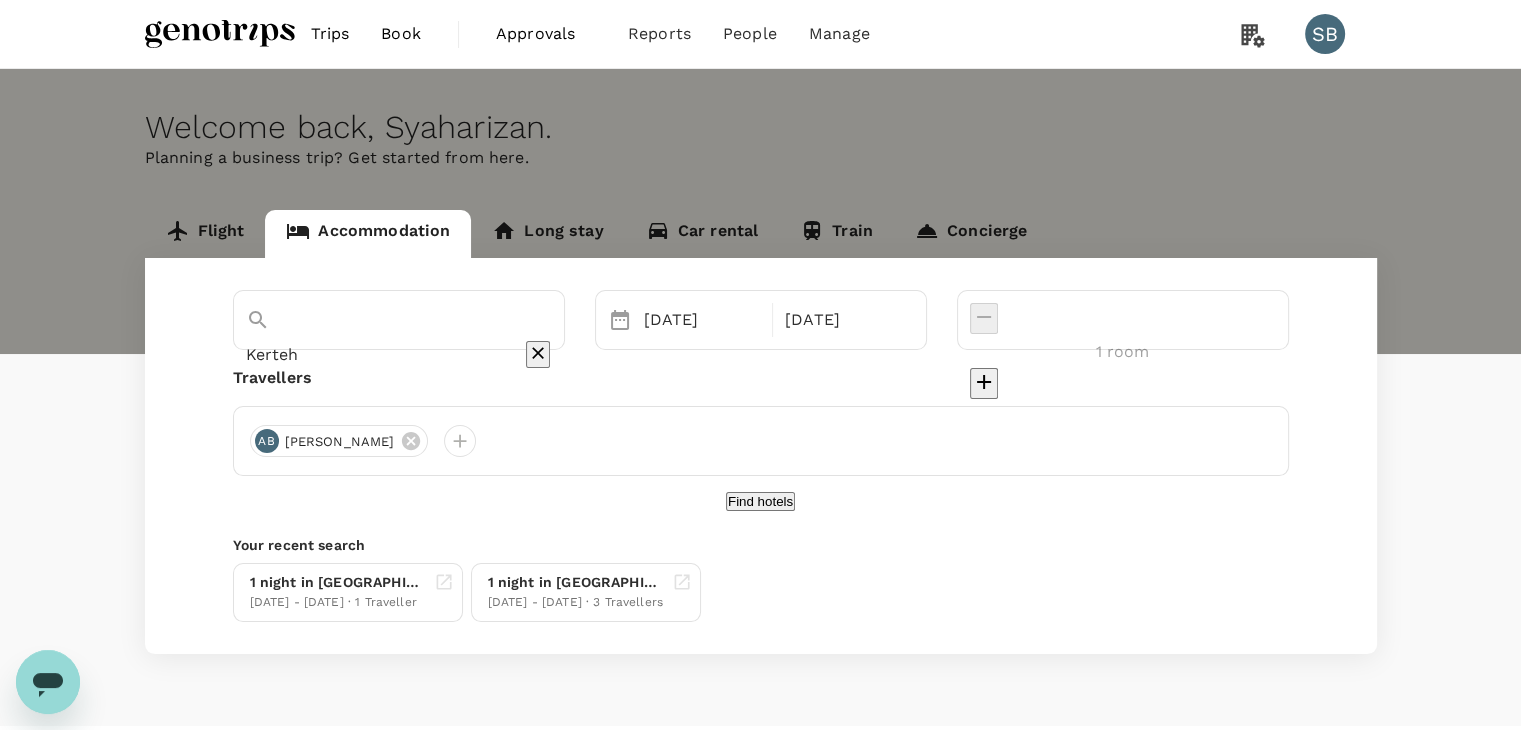 click on "Find hotels" at bounding box center [760, 501] 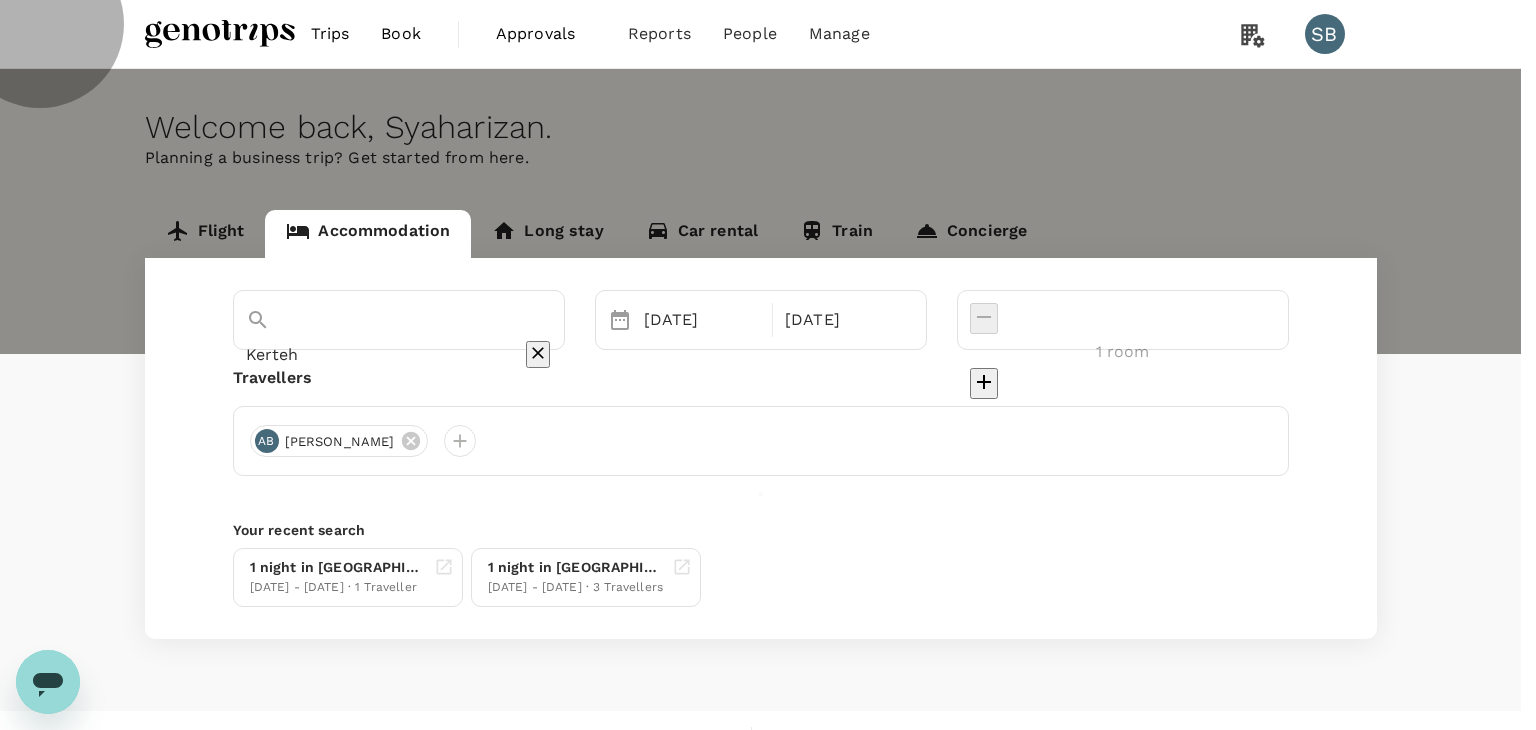 click on "Confirm" at bounding box center (73, 13017) 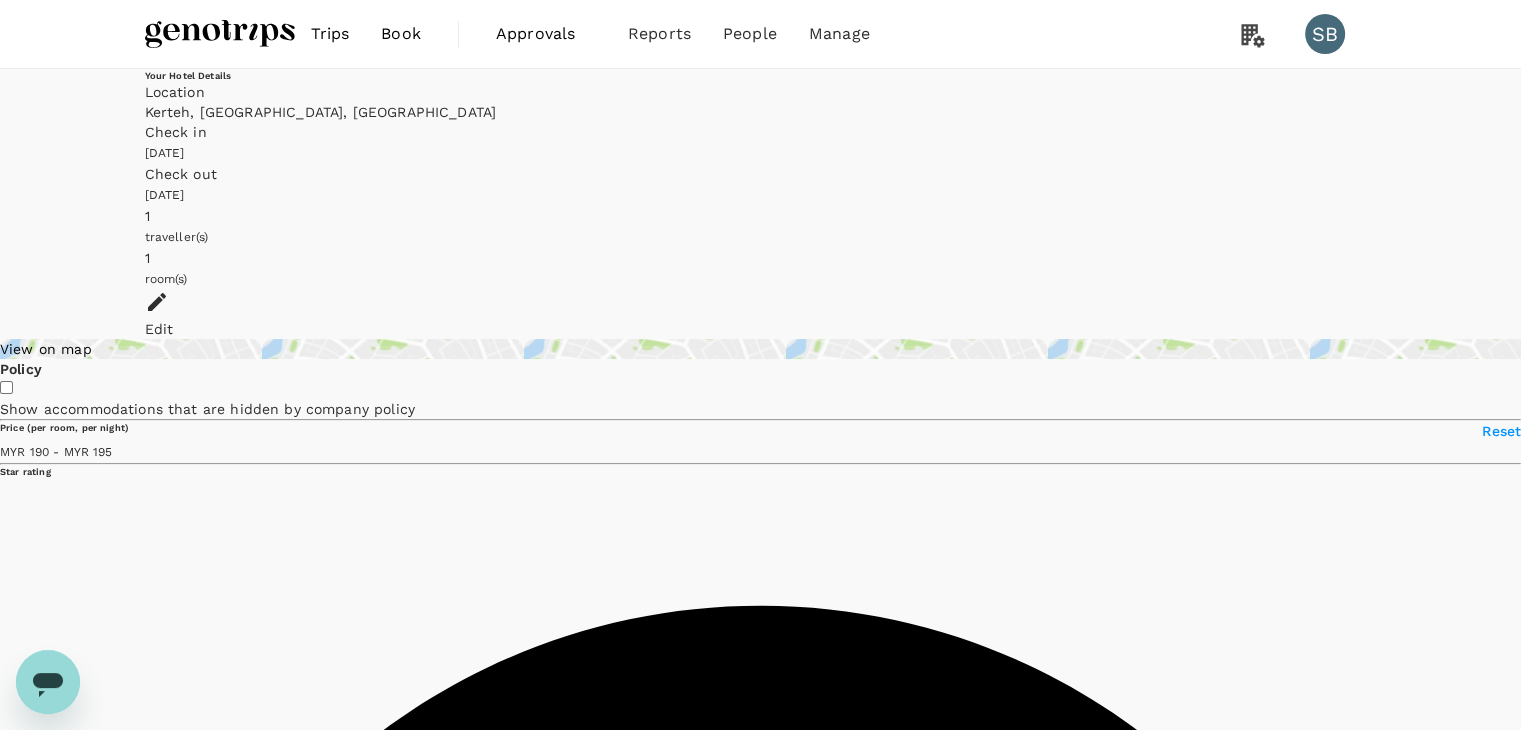 click on "View rooms" at bounding box center (36, 20283) 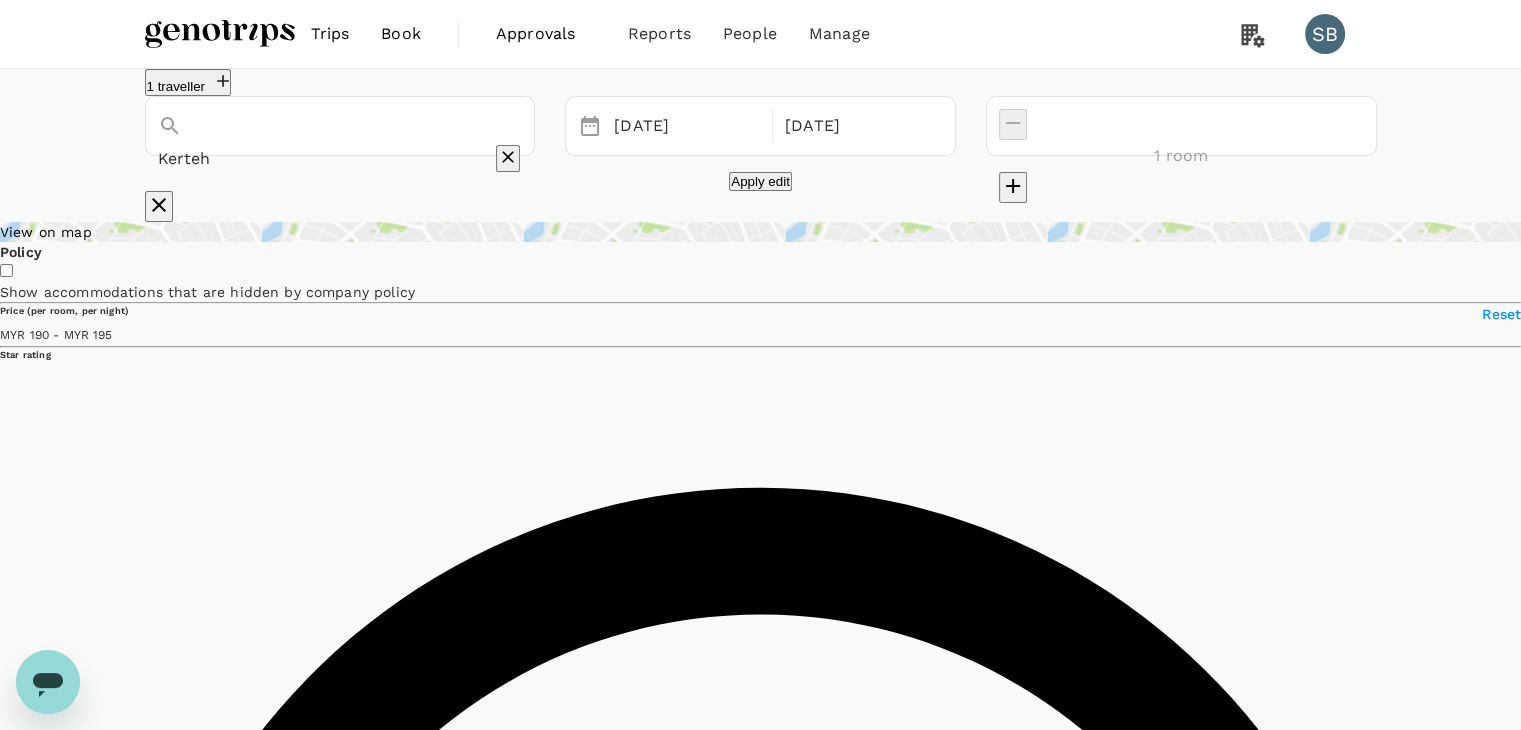 click 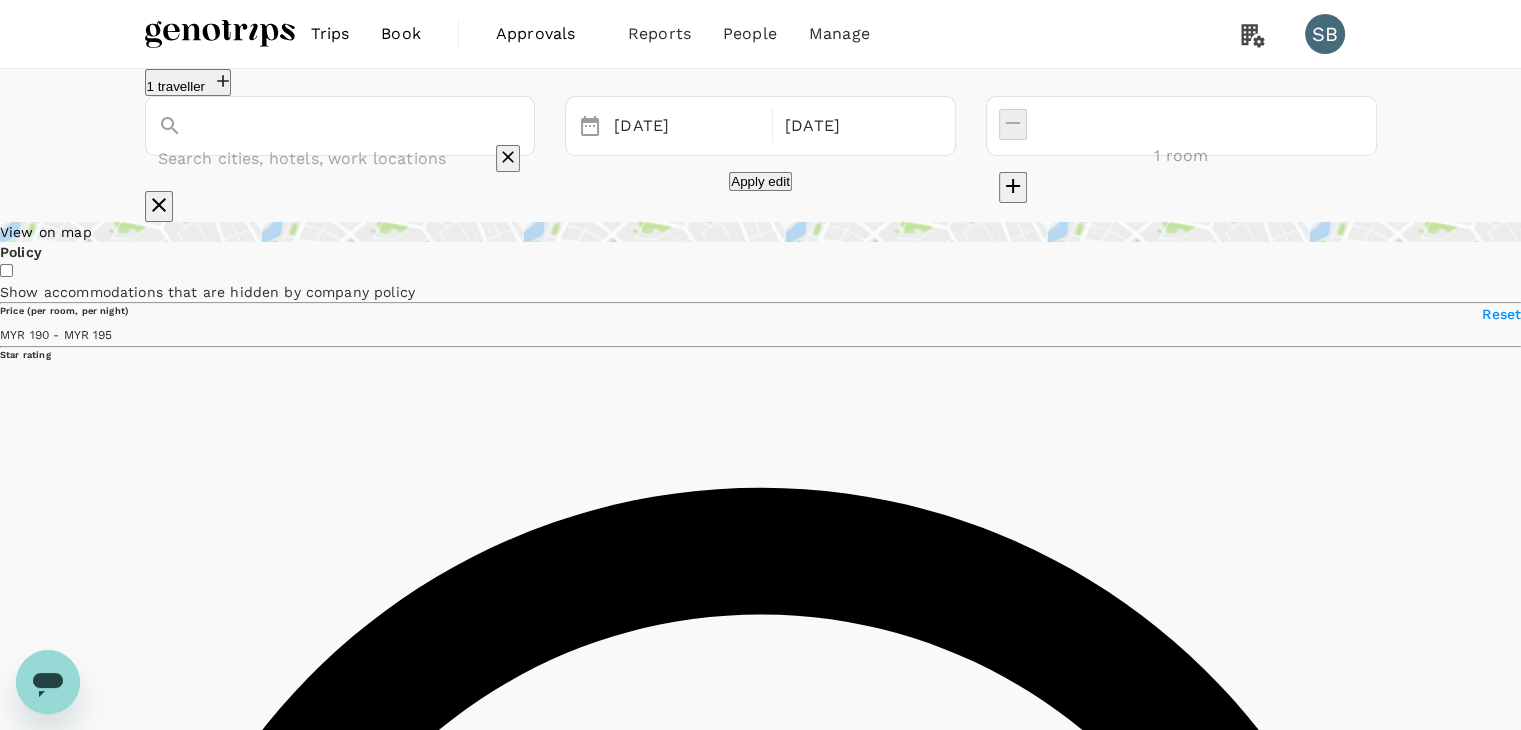 click at bounding box center [340, 159] 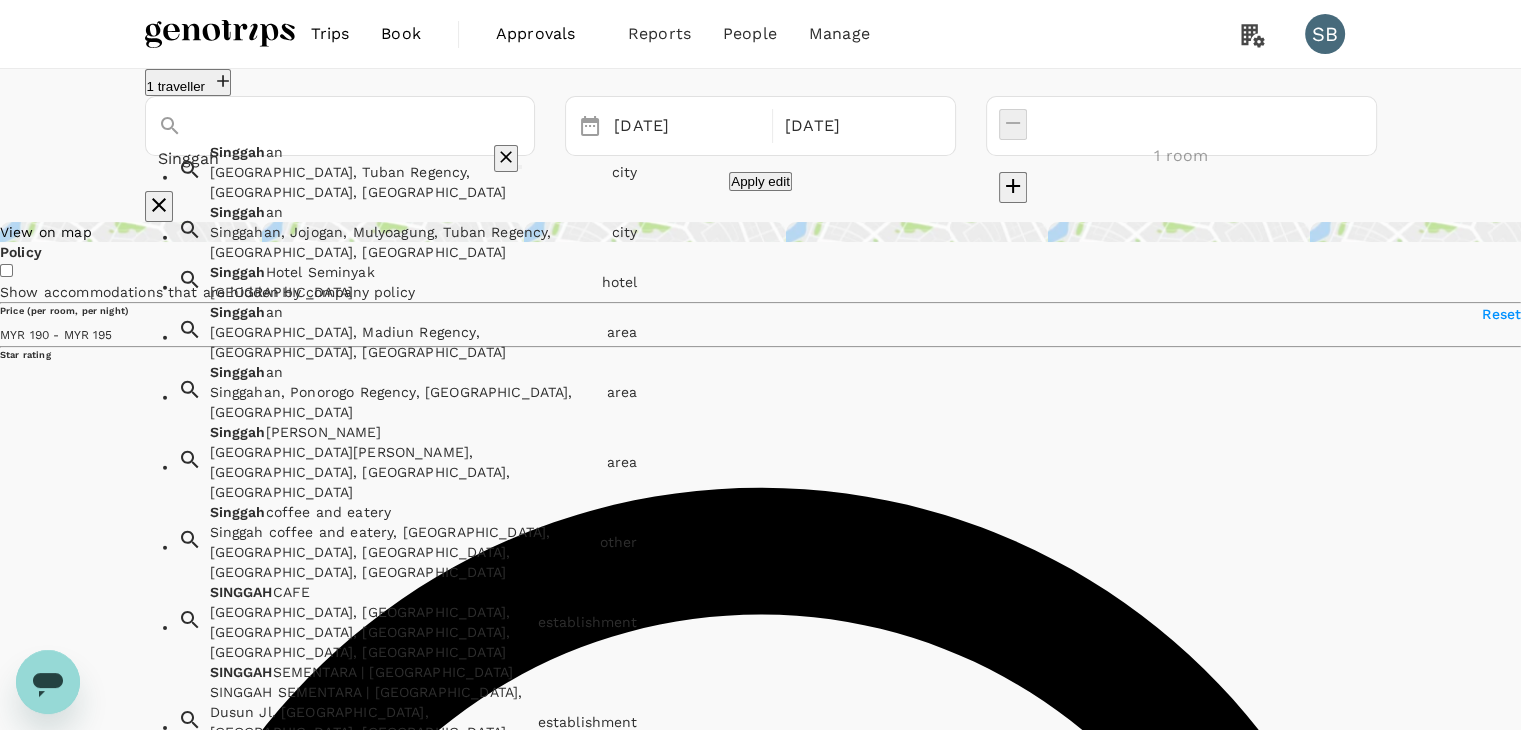 type on "Singgah" 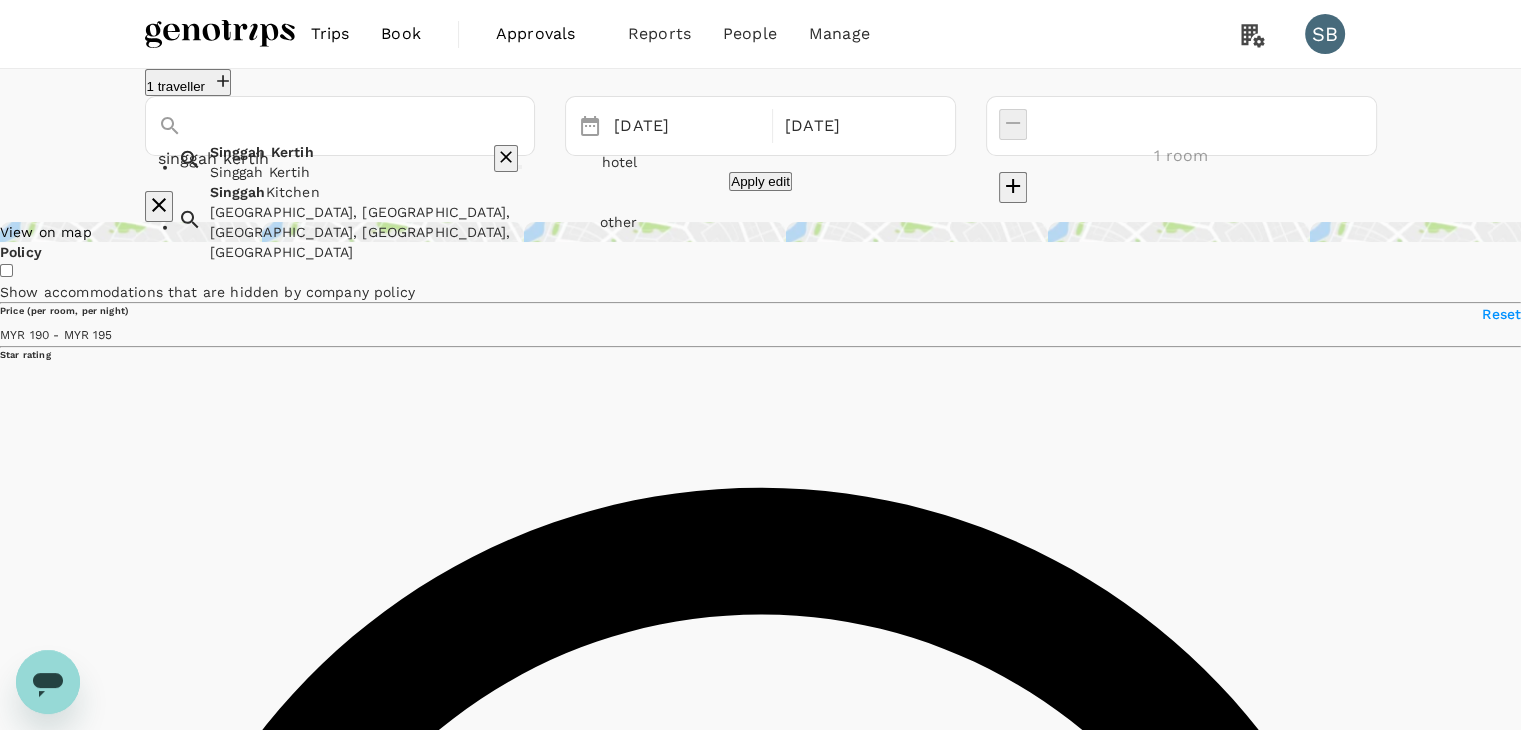 click on "Singgah   Kertih Singgah Kertih" at bounding box center (398, 158) 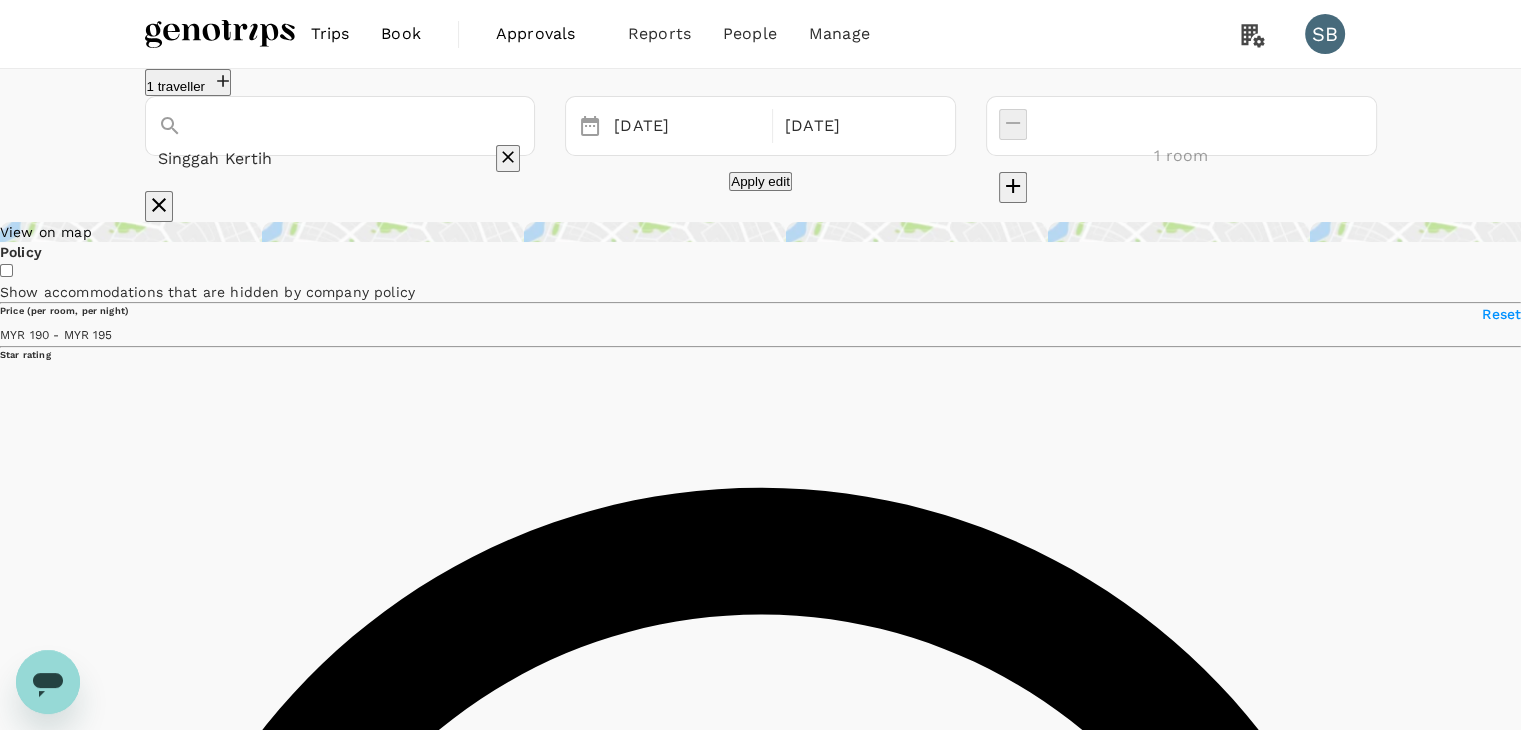 type on "Singgah Kertih" 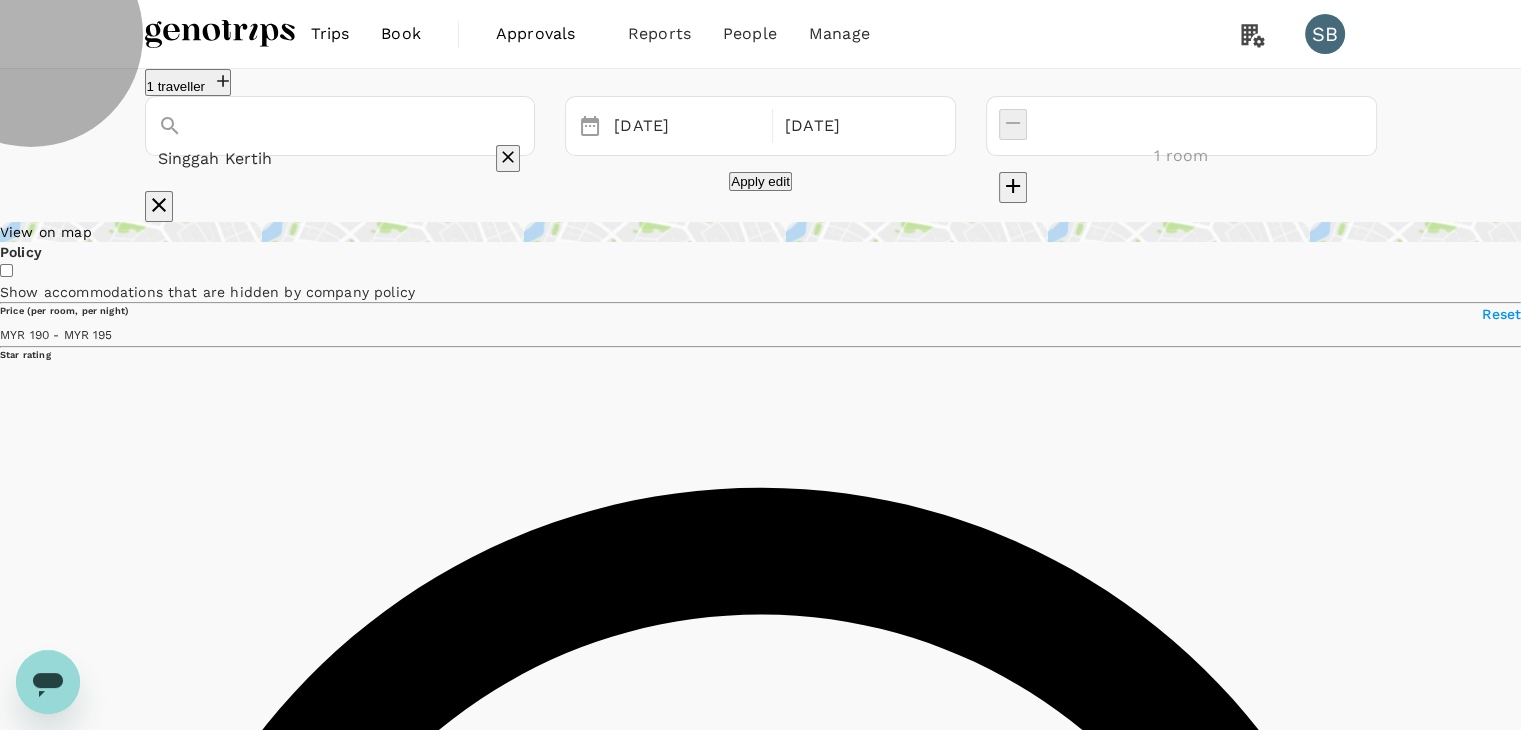 click on "Apply edit" at bounding box center [760, 181] 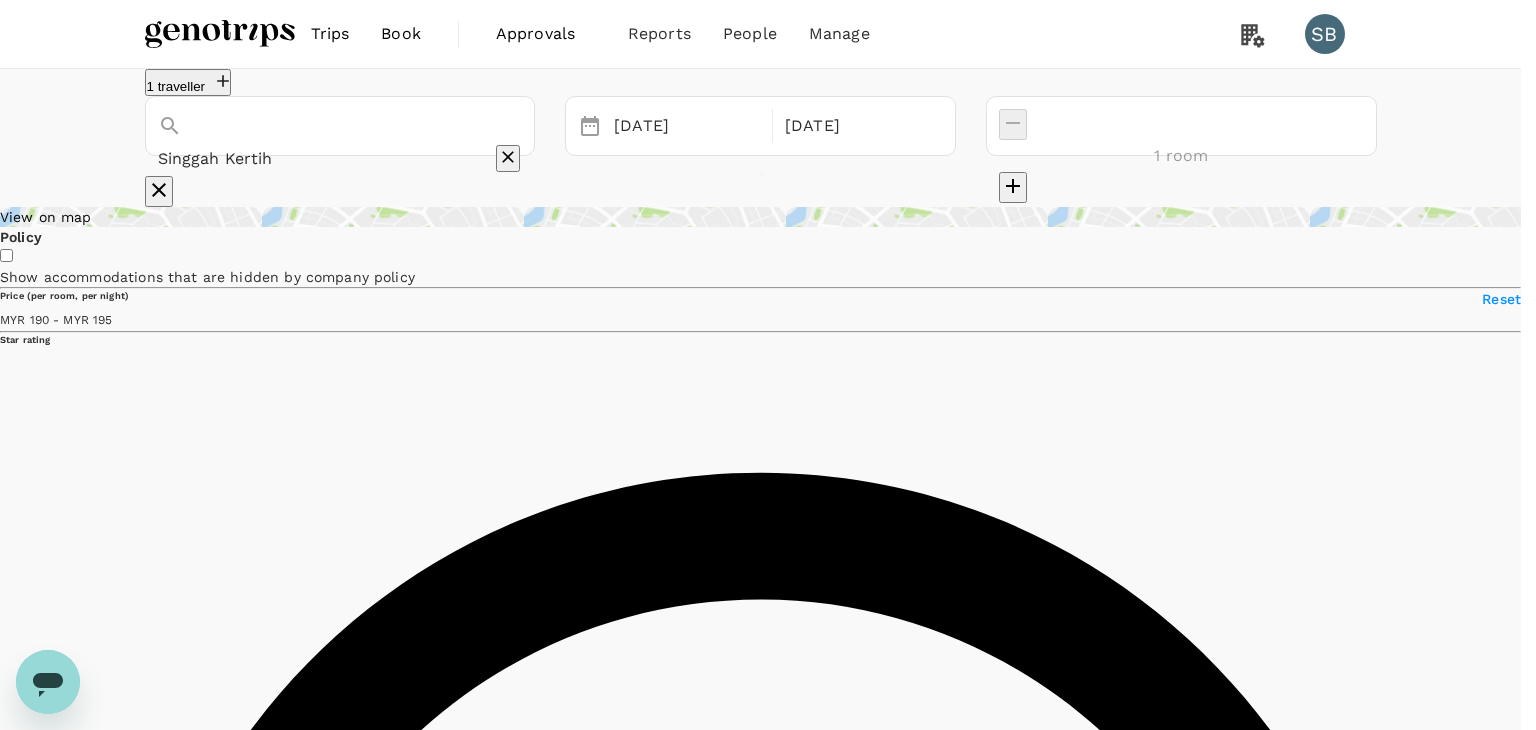 click on "Confirm" at bounding box center (73, 32758) 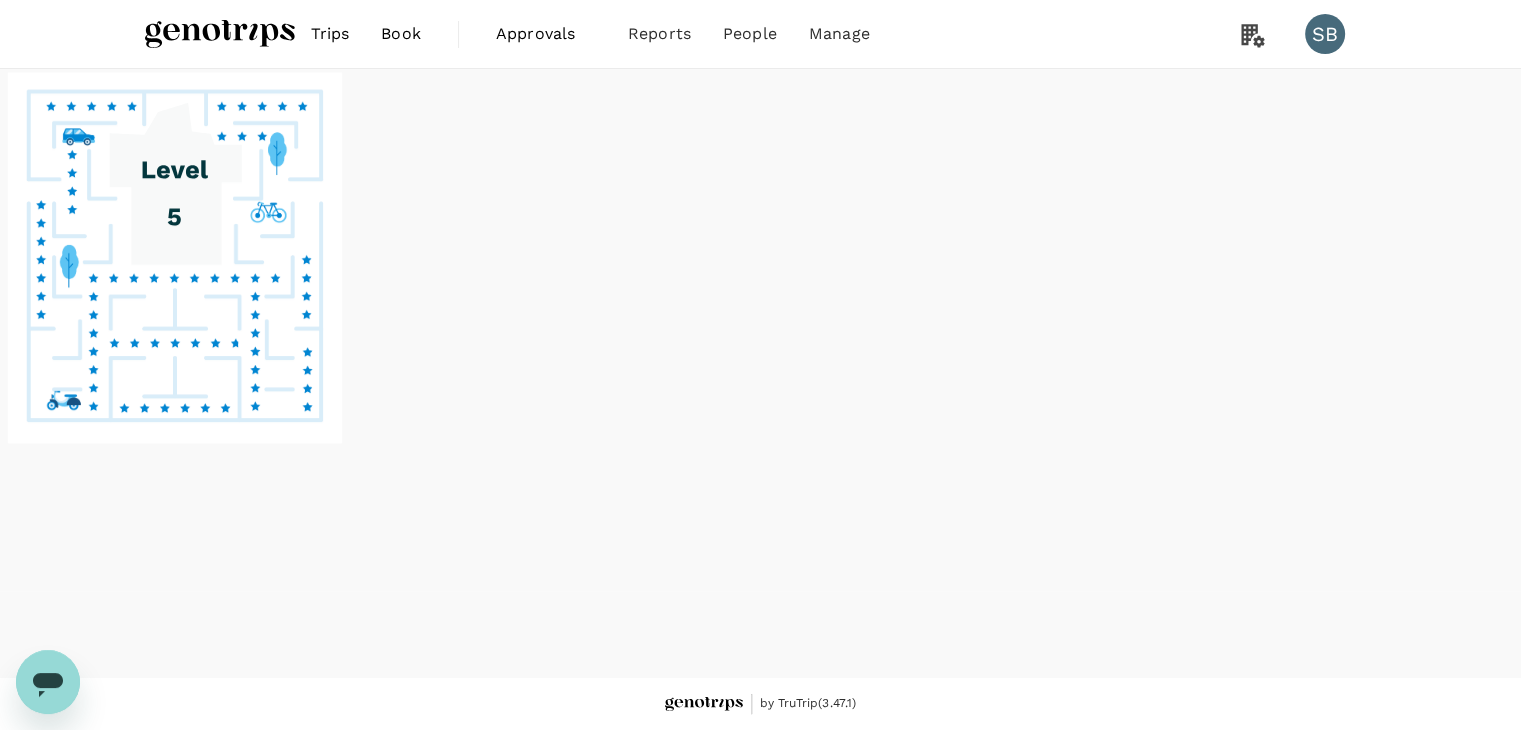 click 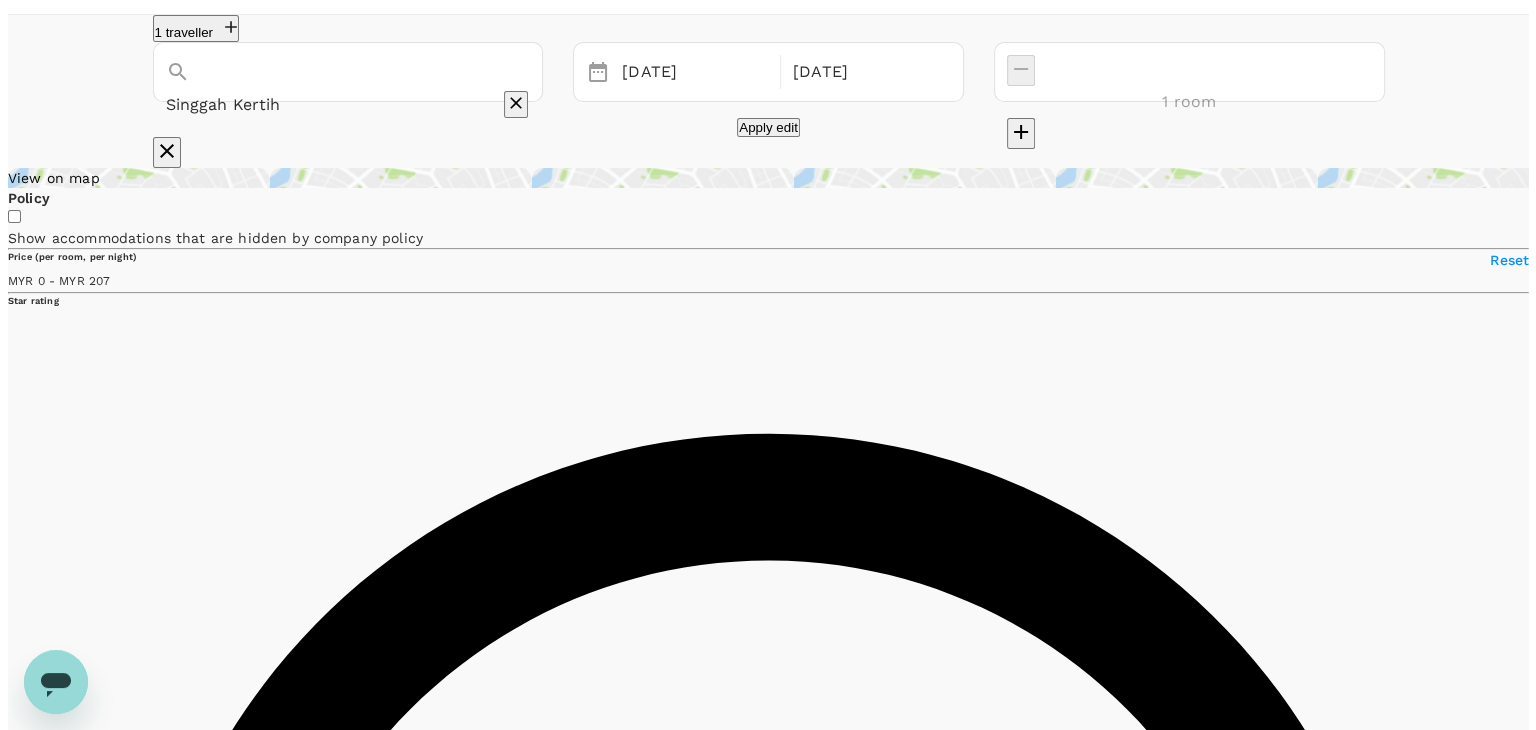 scroll, scrollTop: 100, scrollLeft: 0, axis: vertical 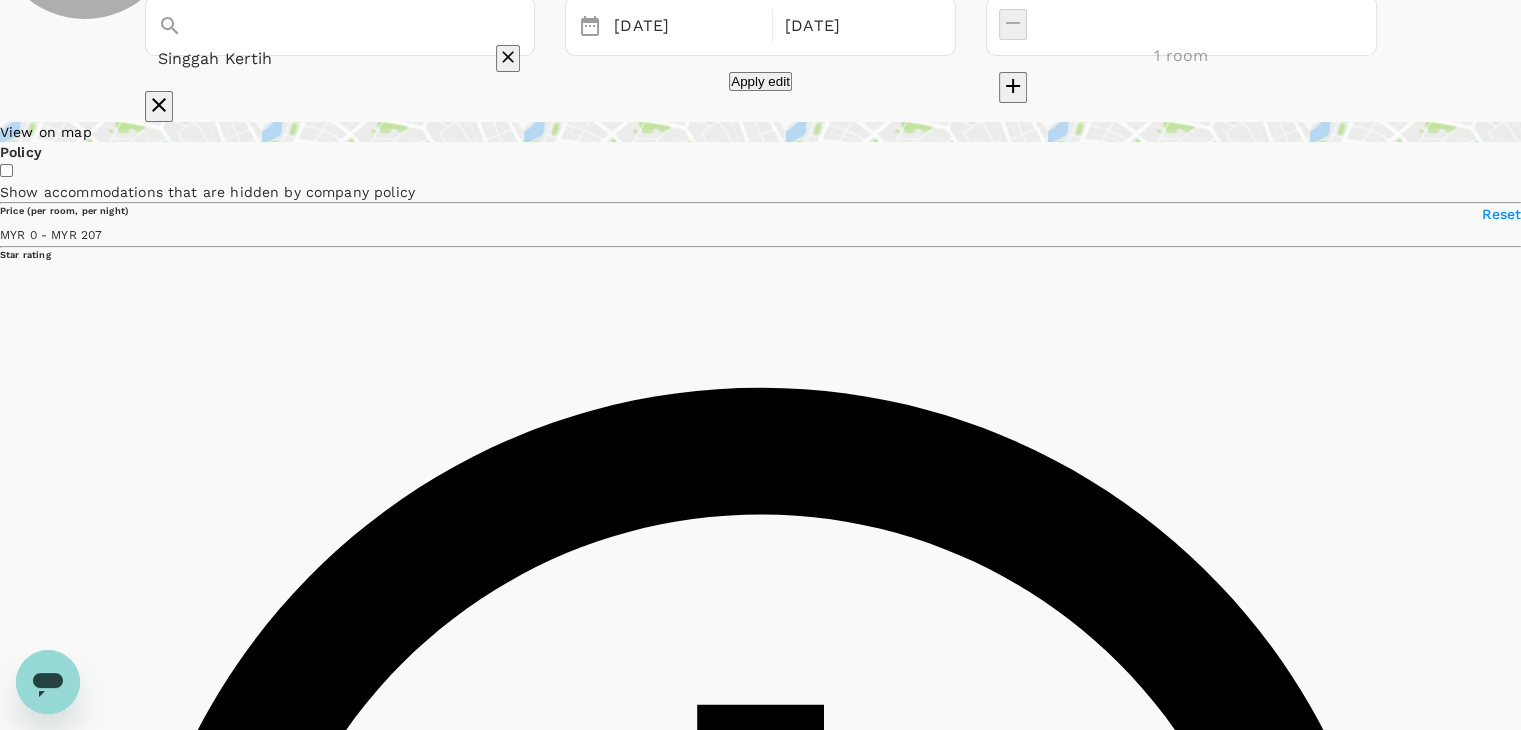 click on "View rooms" at bounding box center [36, 20066] 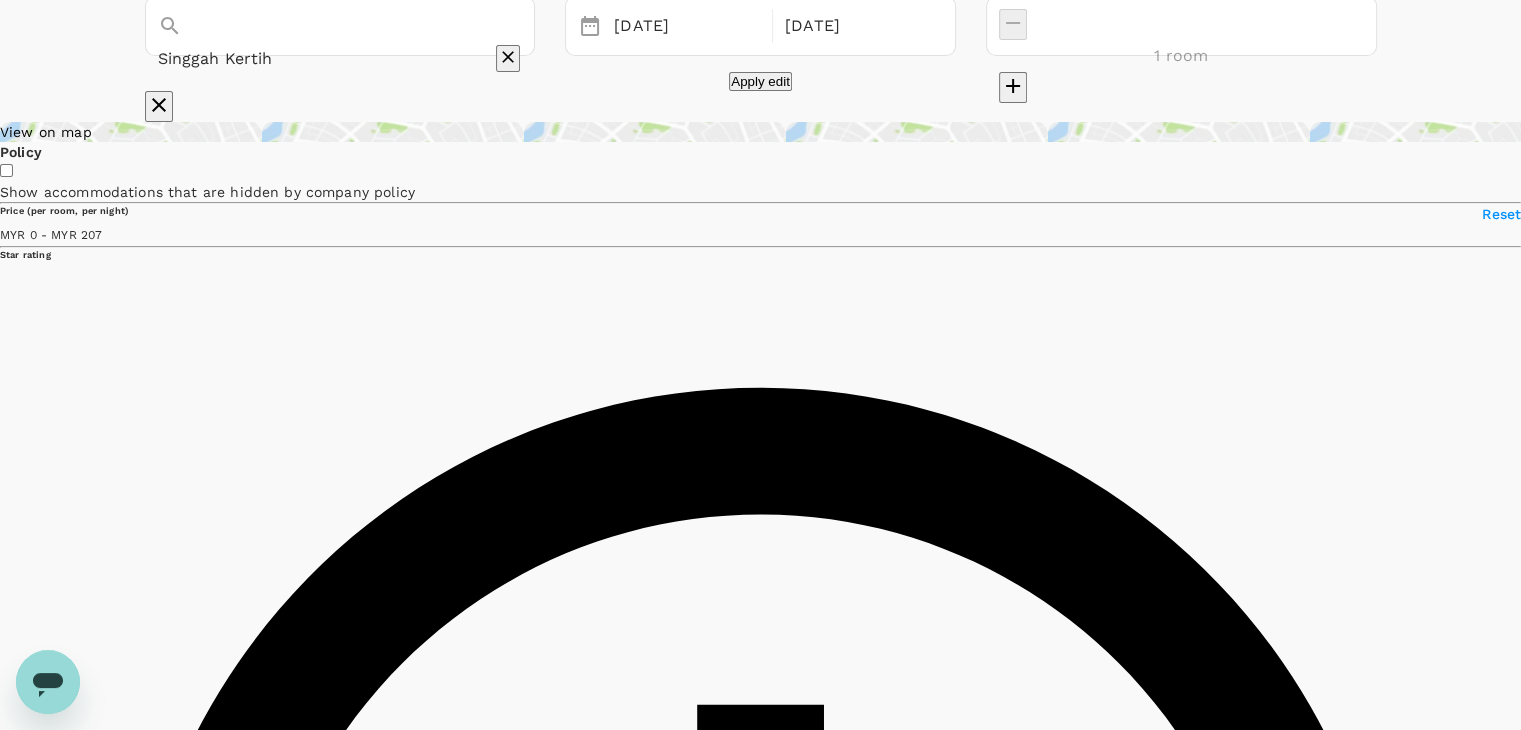 type on "206" 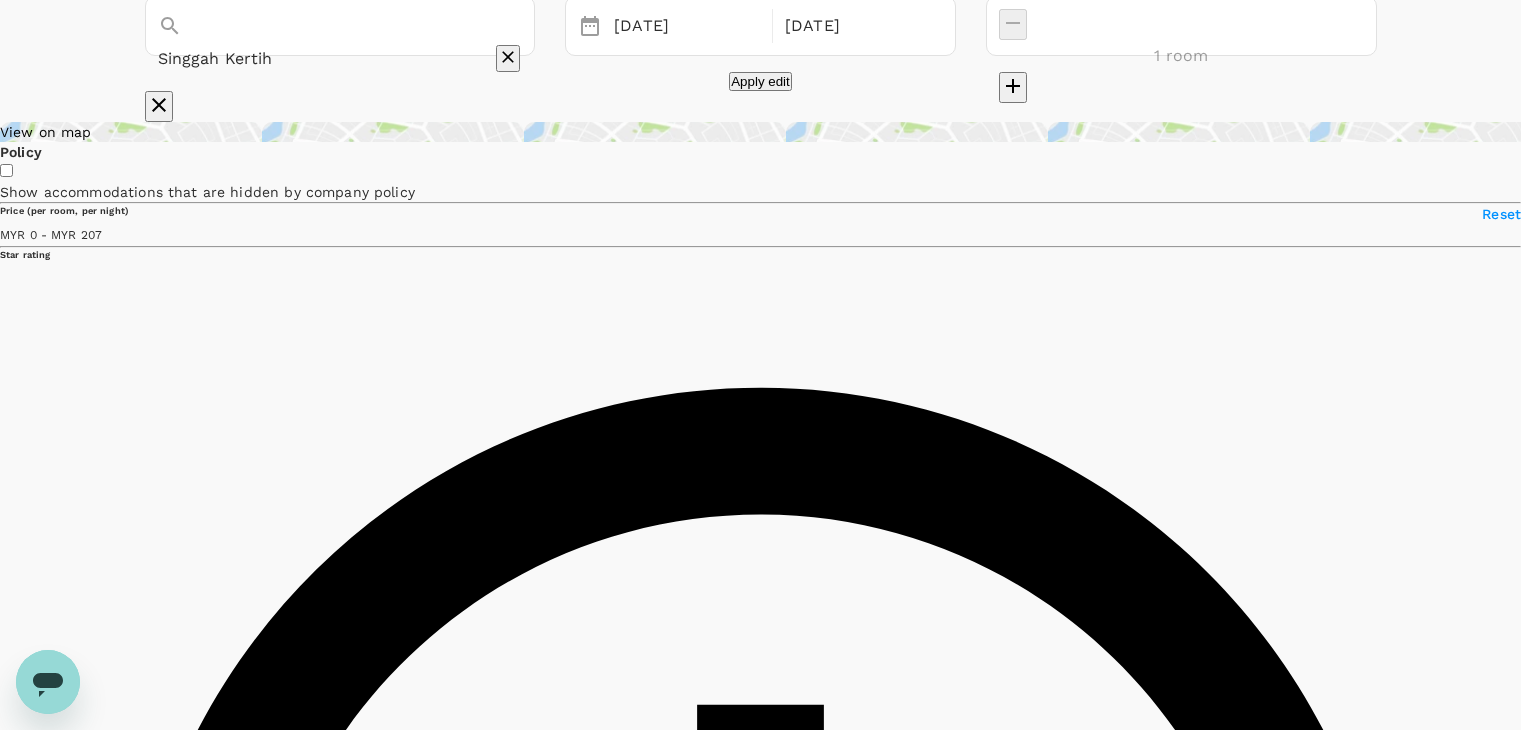 click on "Refresh Search" at bounding box center [48, 20487] 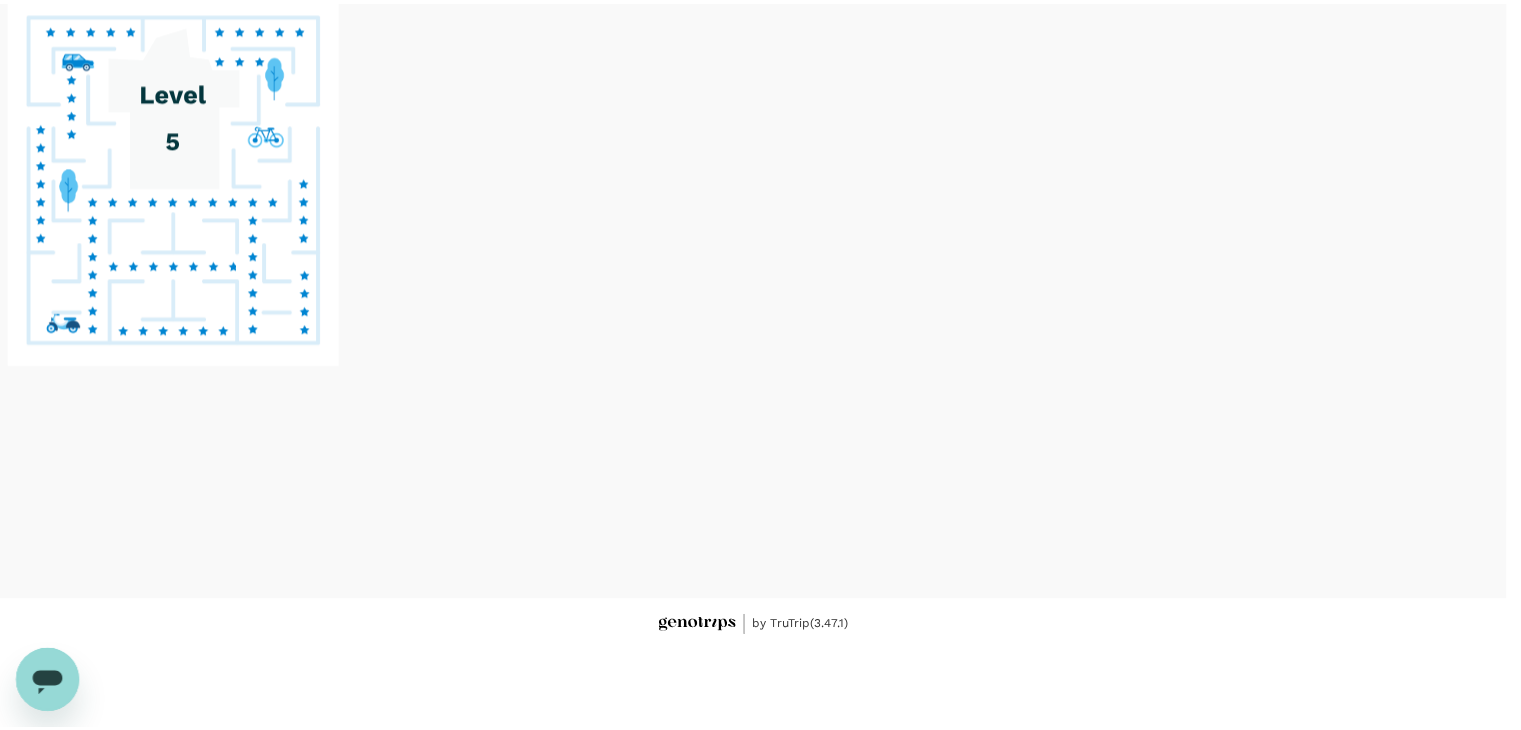 scroll, scrollTop: 0, scrollLeft: 0, axis: both 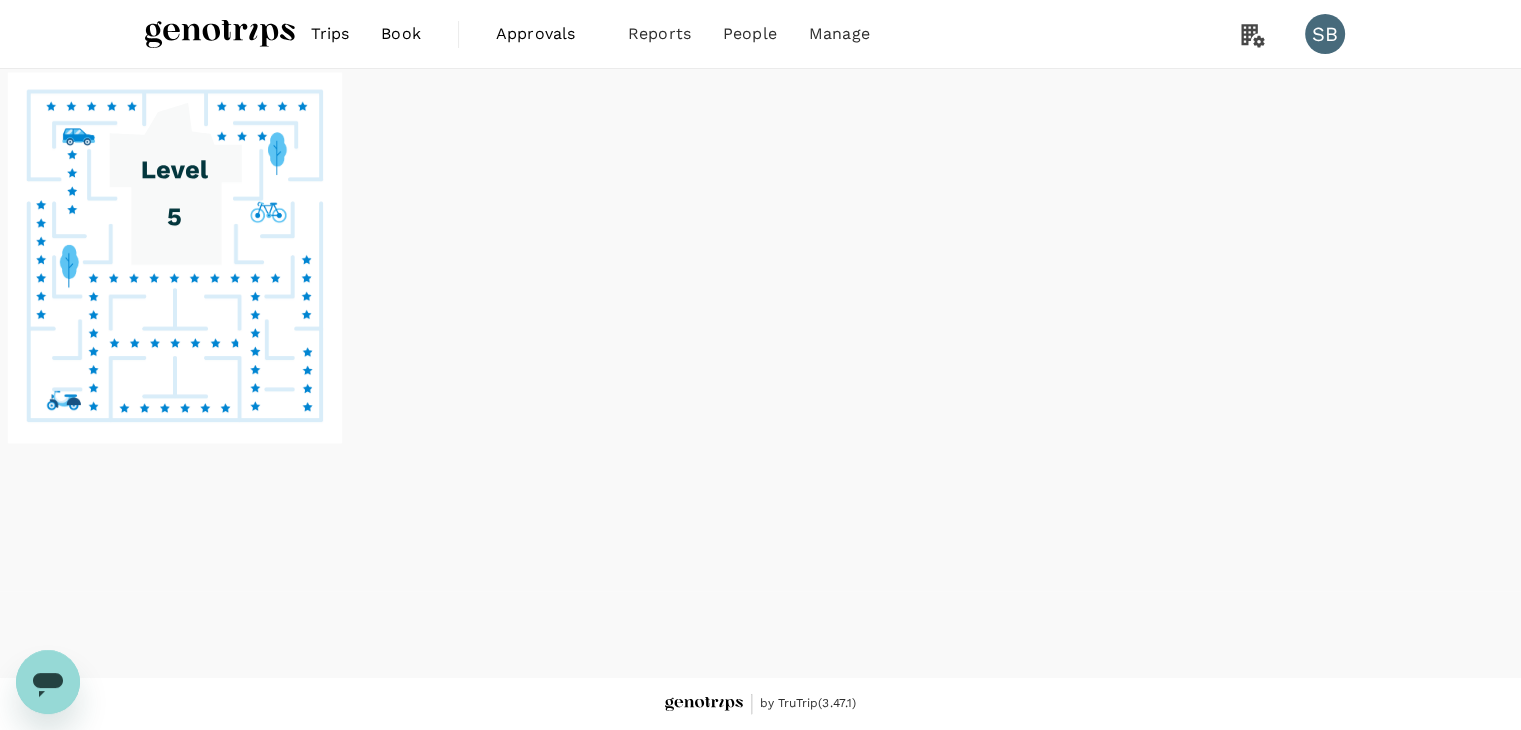 click at bounding box center (220, 34) 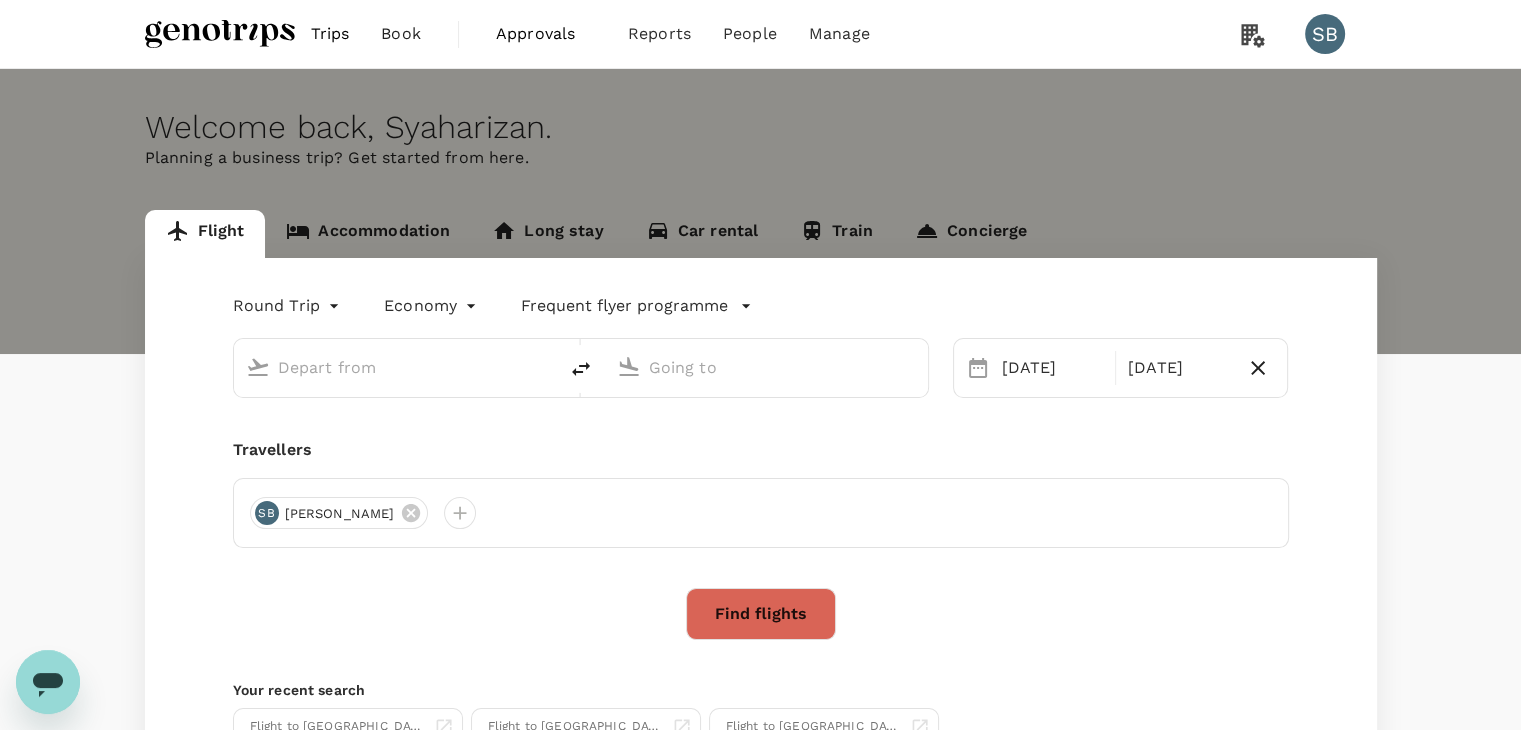 type on "Kuala Lumpur Intl ([GEOGRAPHIC_DATA])" 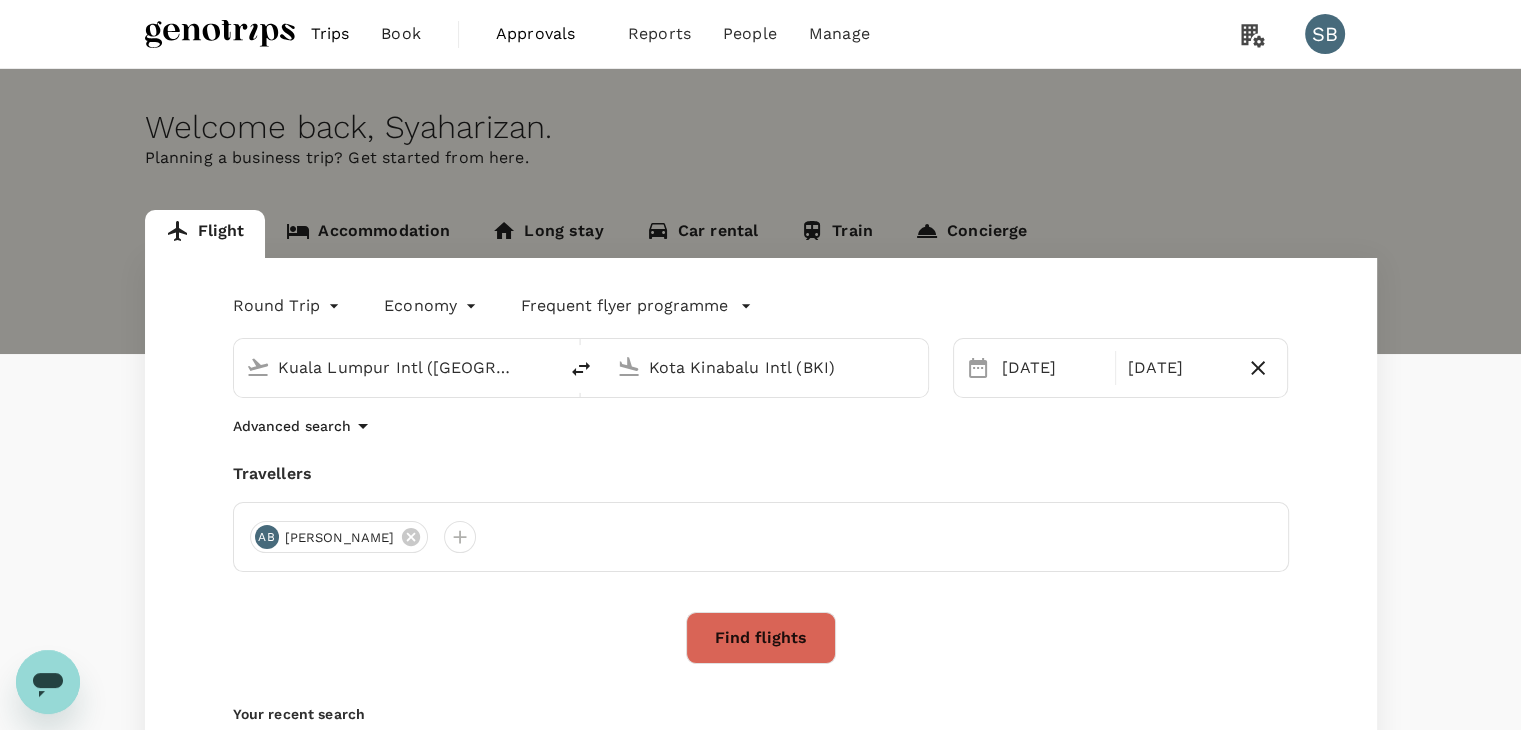click on "Kota Kinabalu Intl (BKI)" at bounding box center [767, 367] 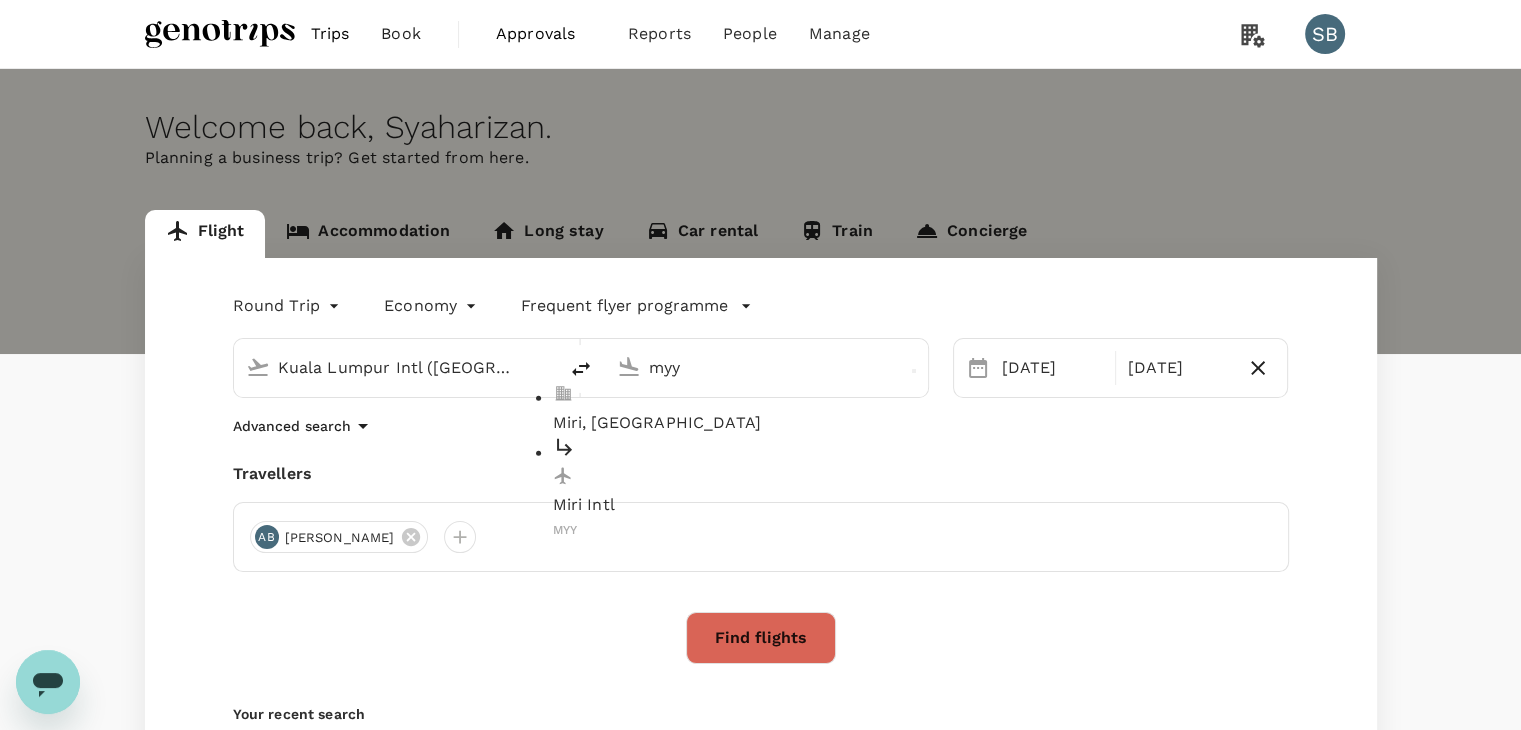 click on "Miri Intl" at bounding box center [783, 505] 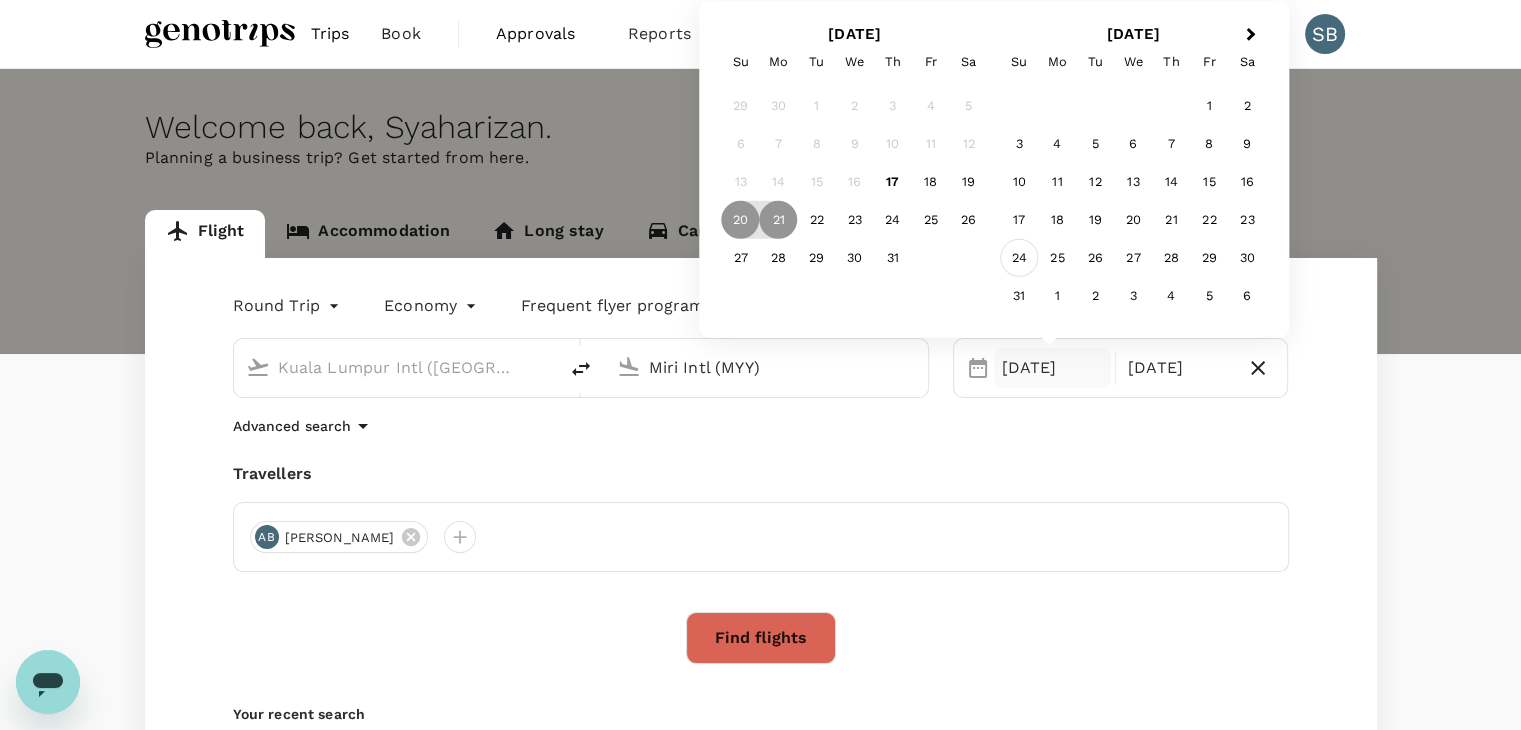 type on "Miri Intl (MYY)" 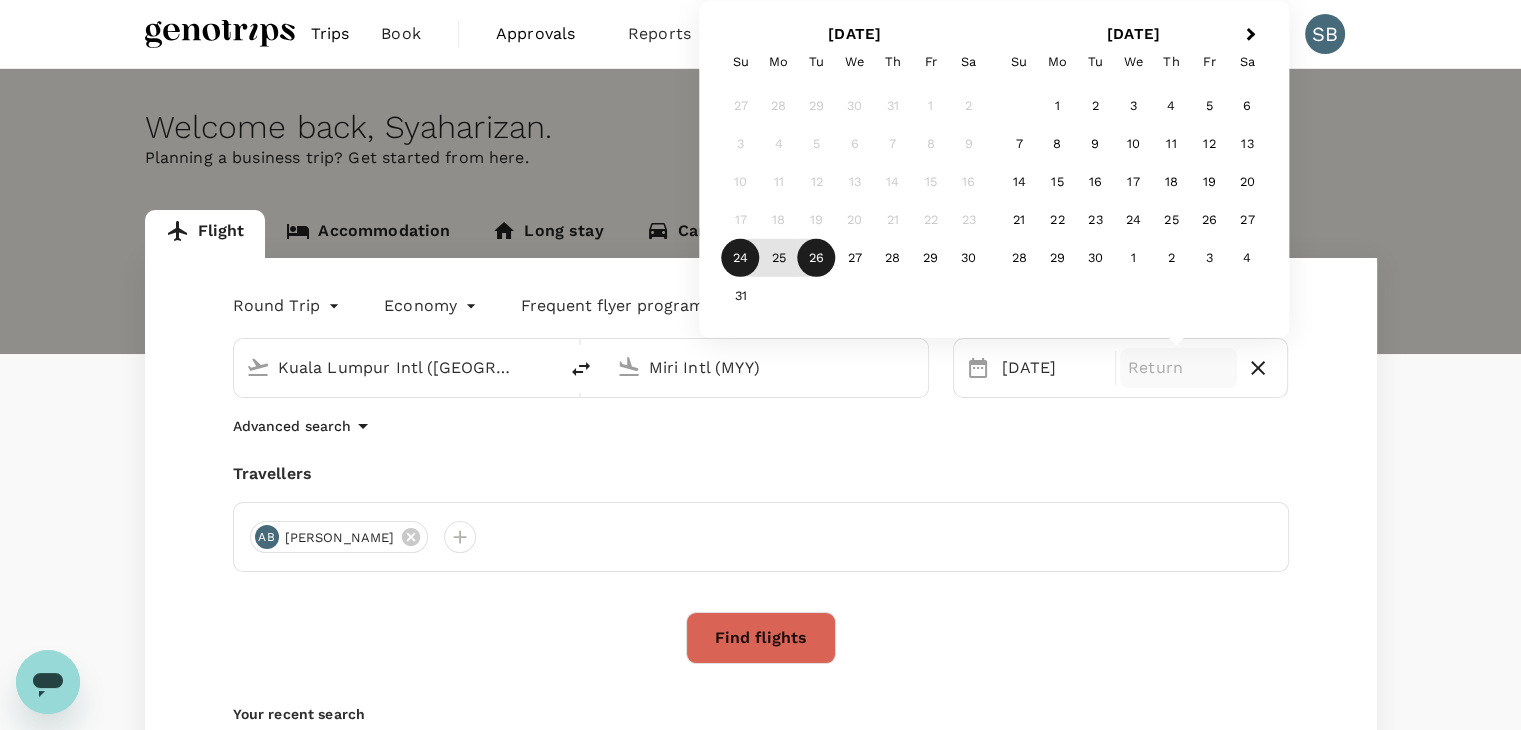 click on "26" at bounding box center (817, 258) 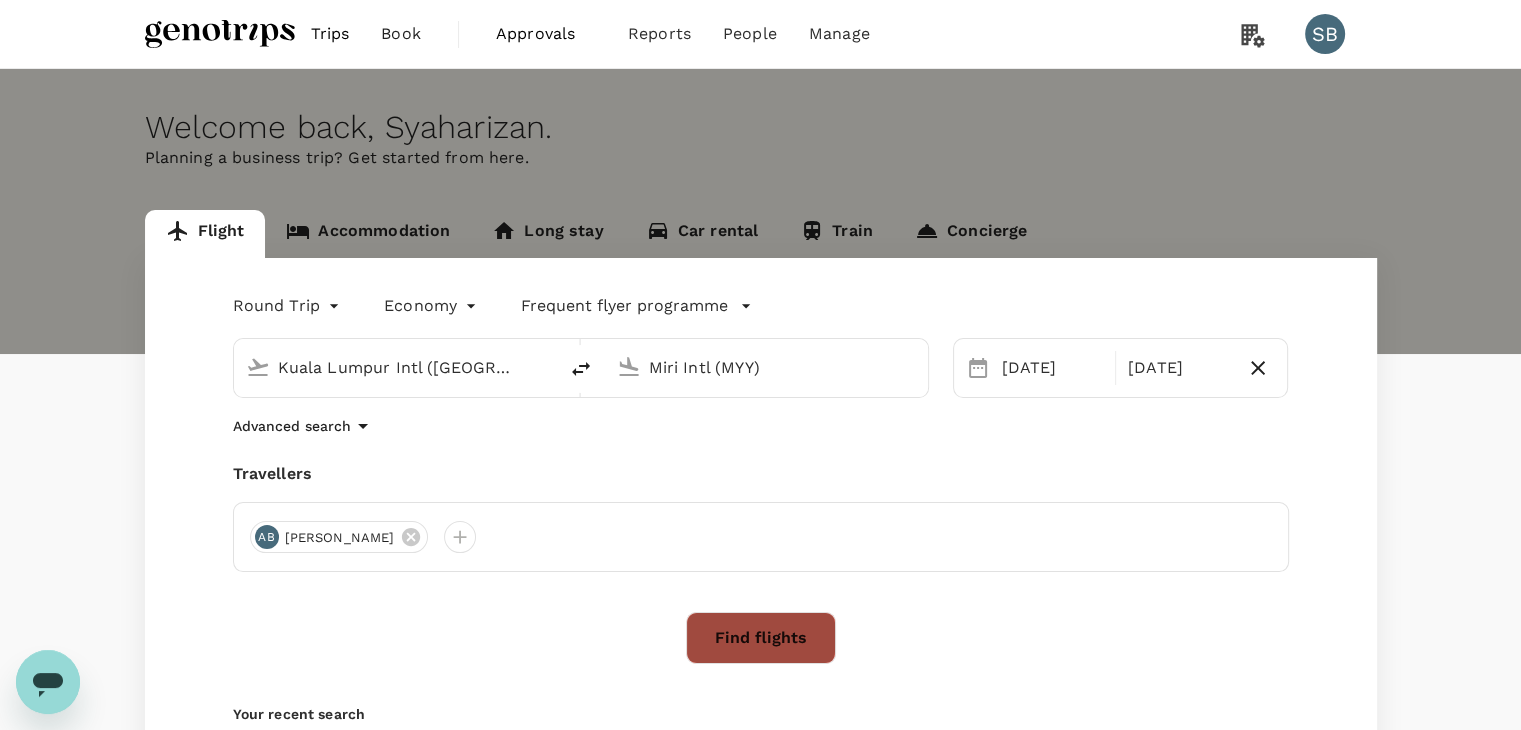 click on "Find flights" at bounding box center [761, 638] 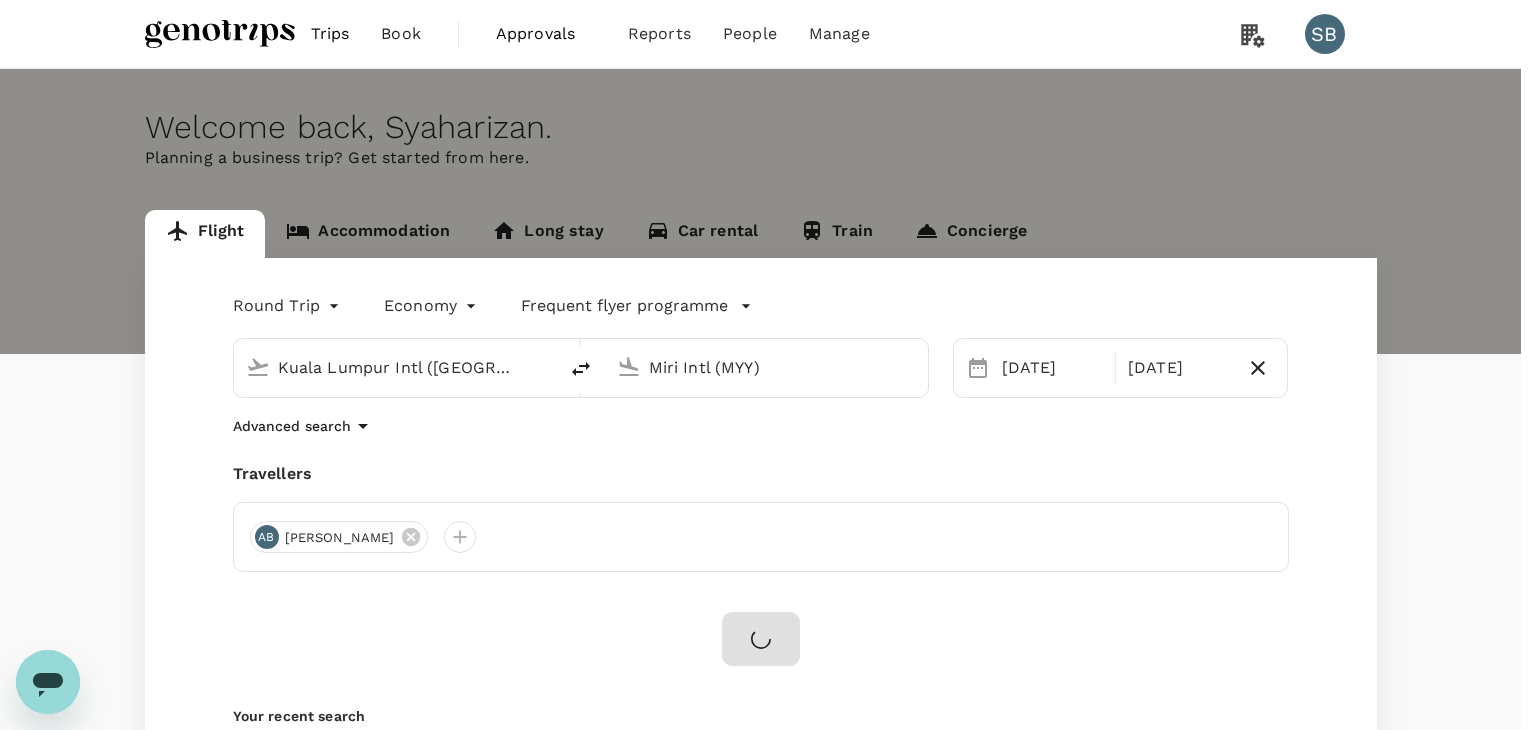 click on "Confirm" at bounding box center [73, 13222] 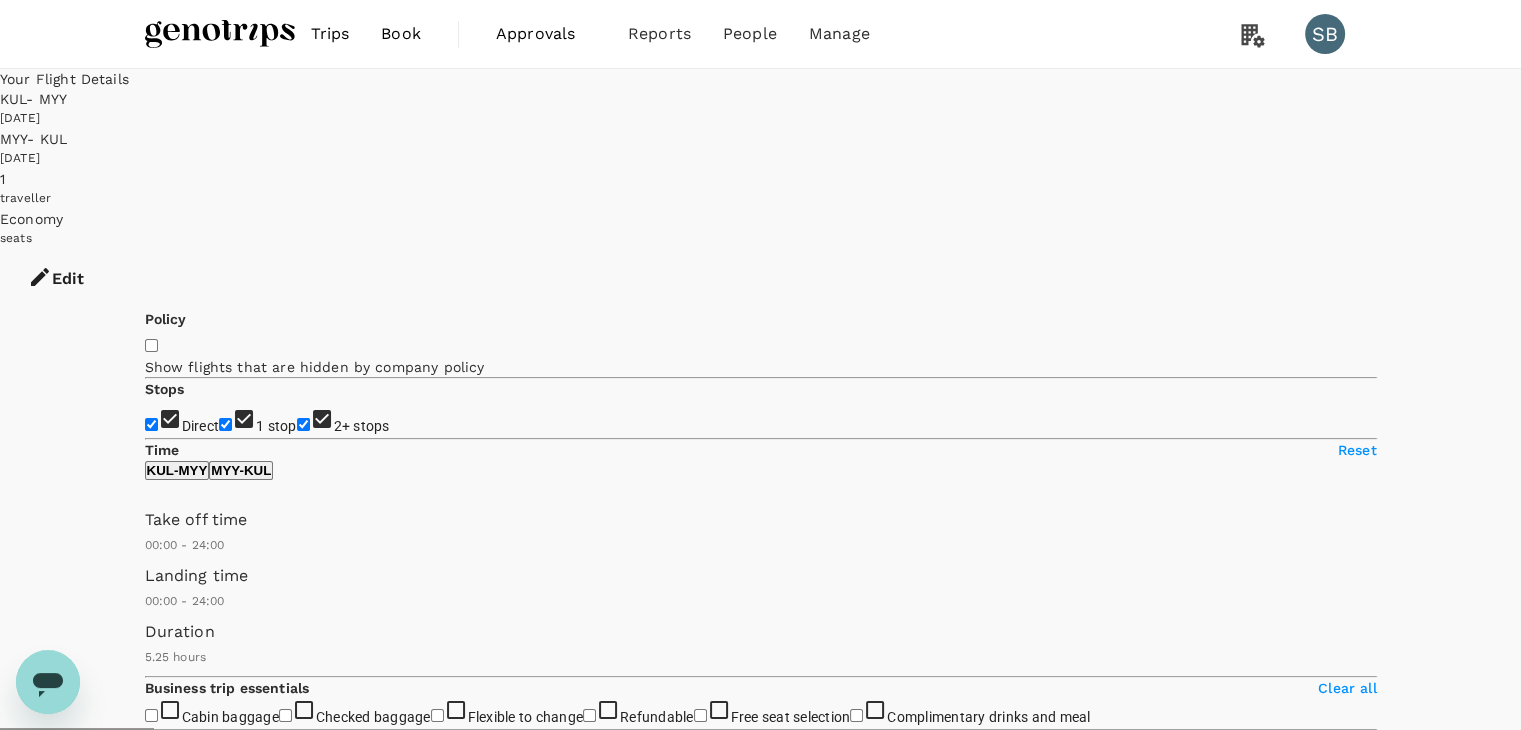scroll, scrollTop: 100, scrollLeft: 0, axis: vertical 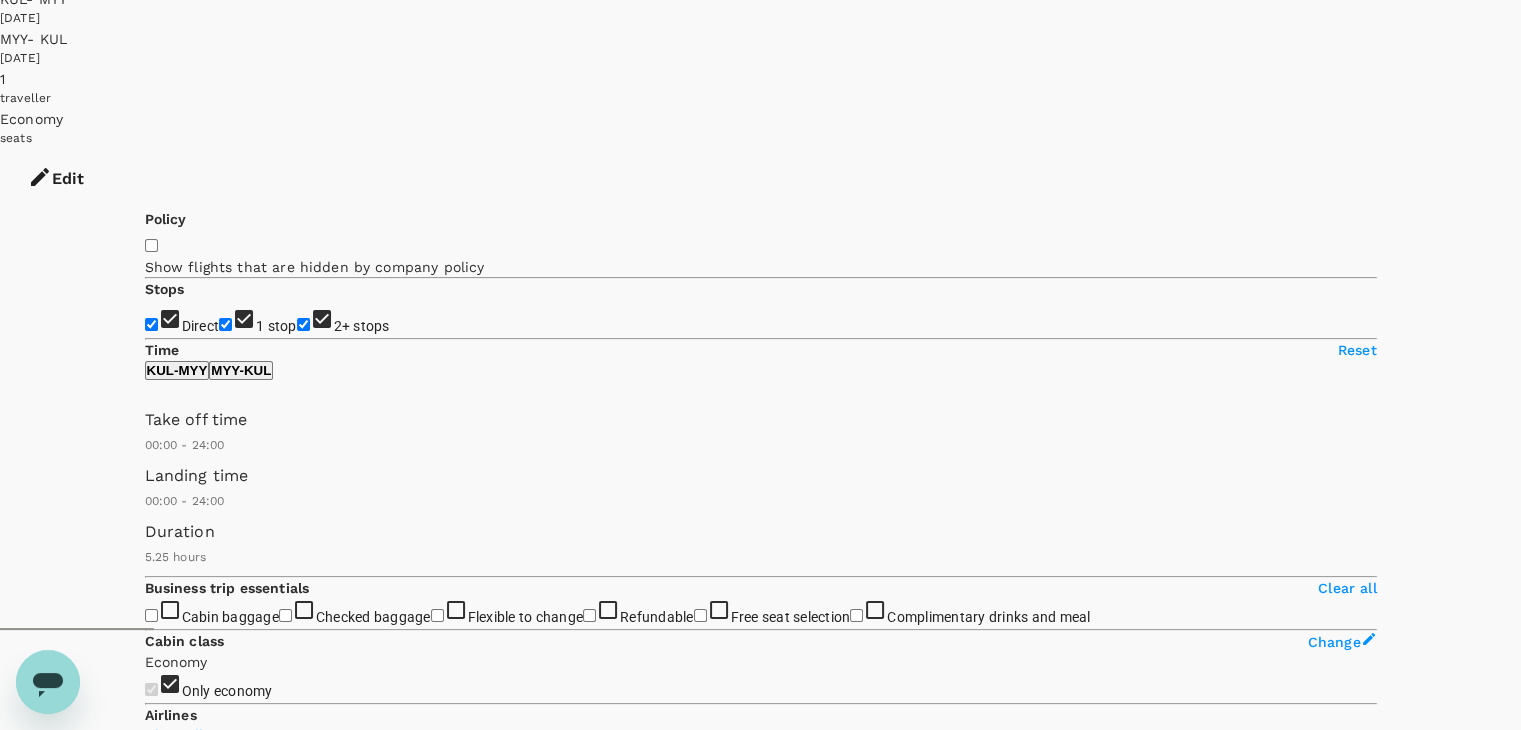 click on "View options" at bounding box center [184, 6993] 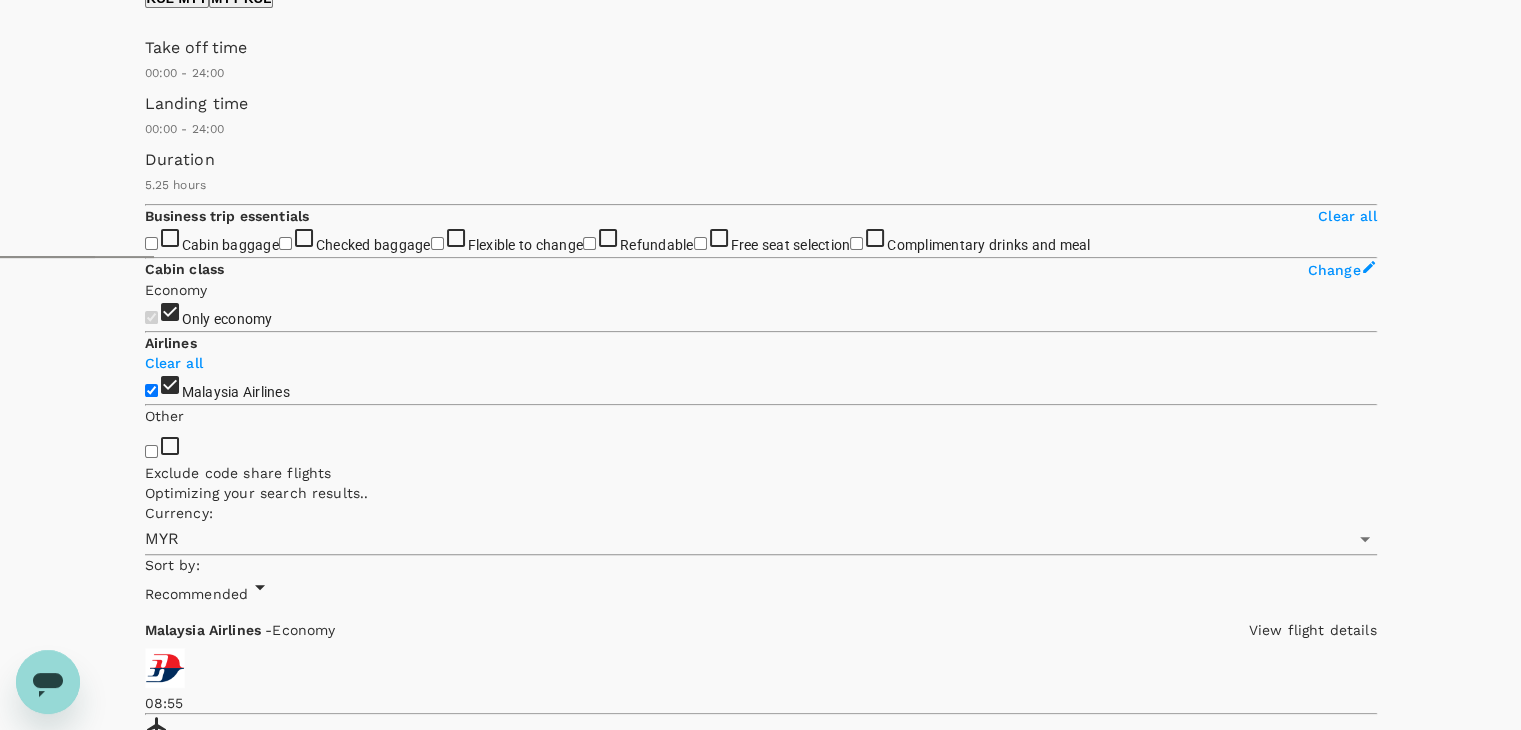 scroll, scrollTop: 472, scrollLeft: 0, axis: vertical 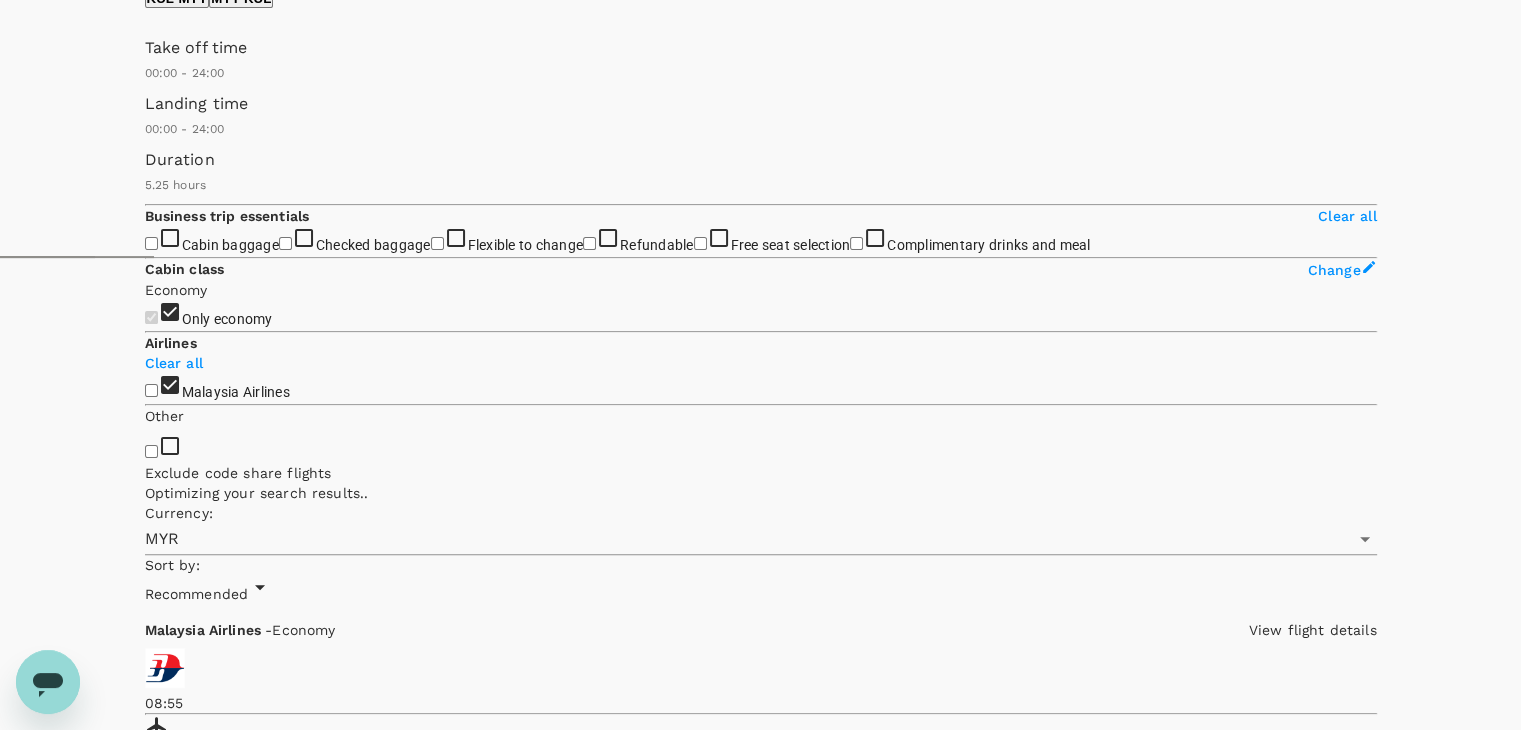 type on "1020" 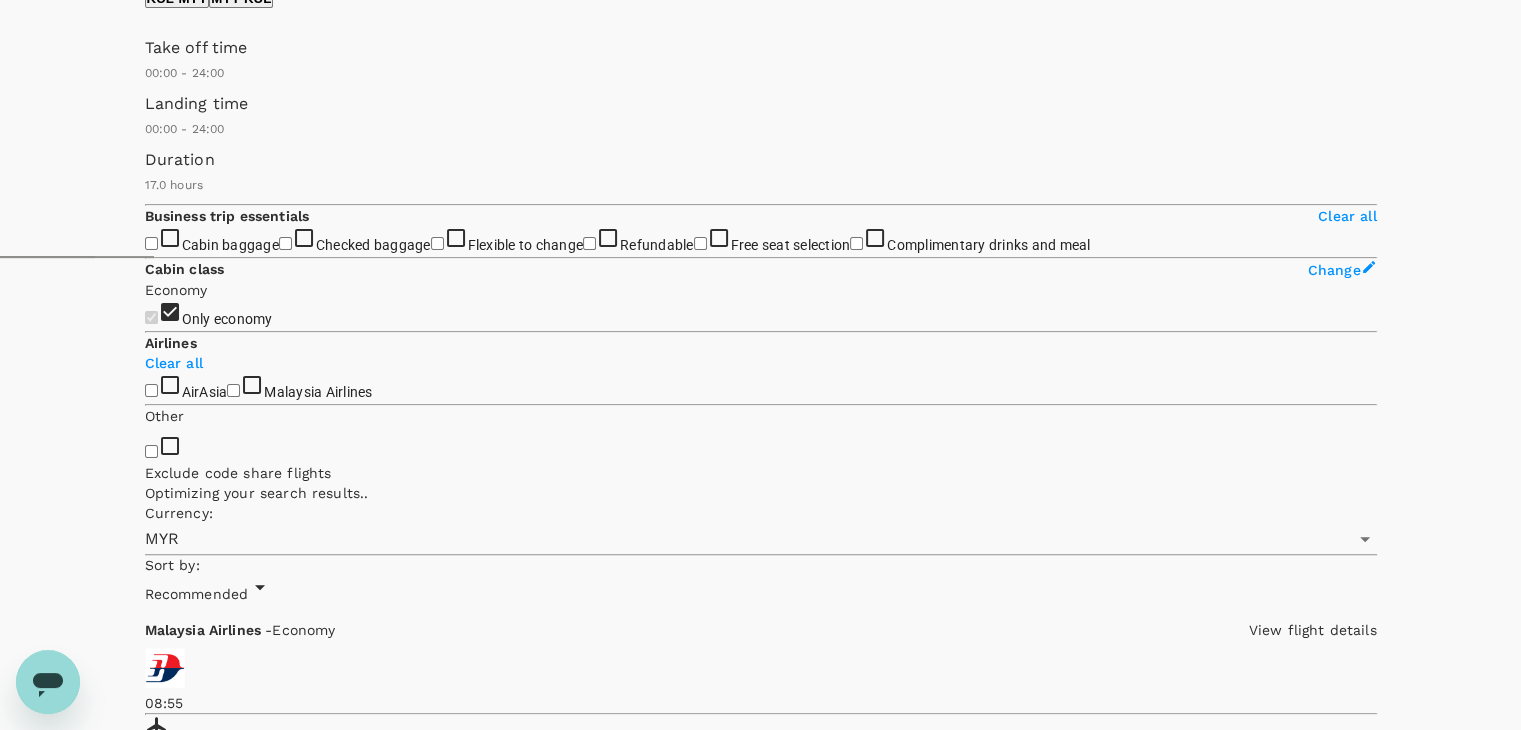 click on "Show more" at bounding box center (996, 8244) 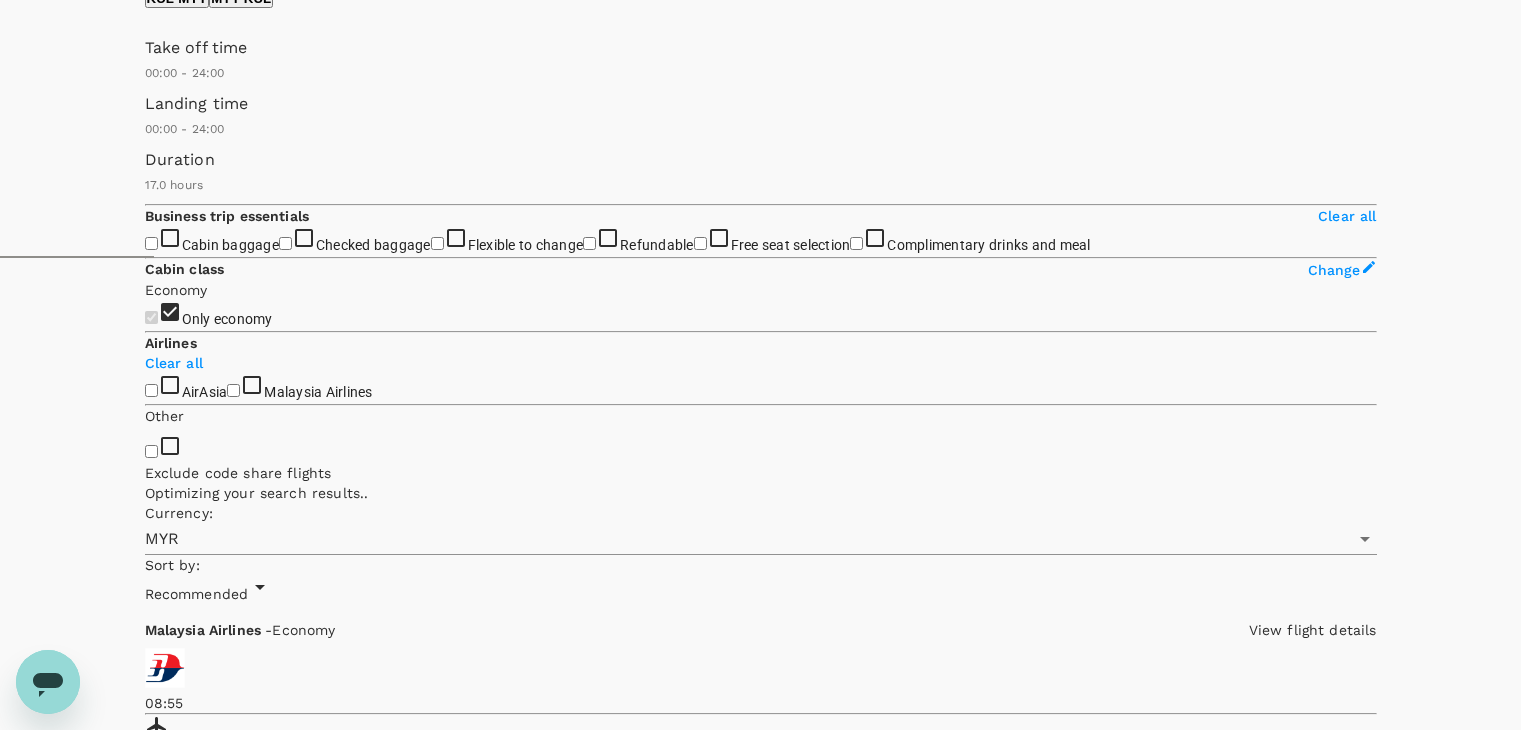 click at bounding box center [38, 62780] 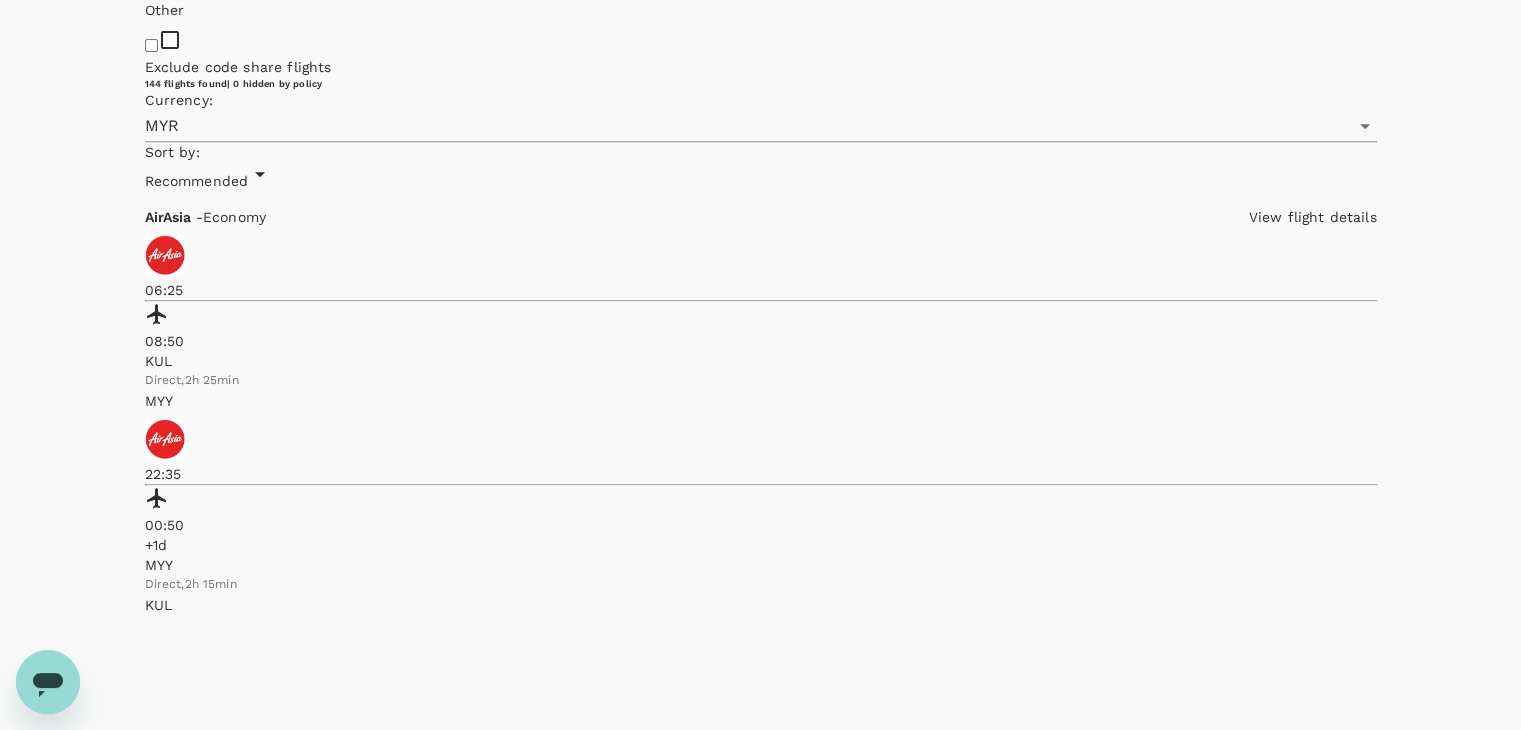 scroll, scrollTop: 1072, scrollLeft: 0, axis: vertical 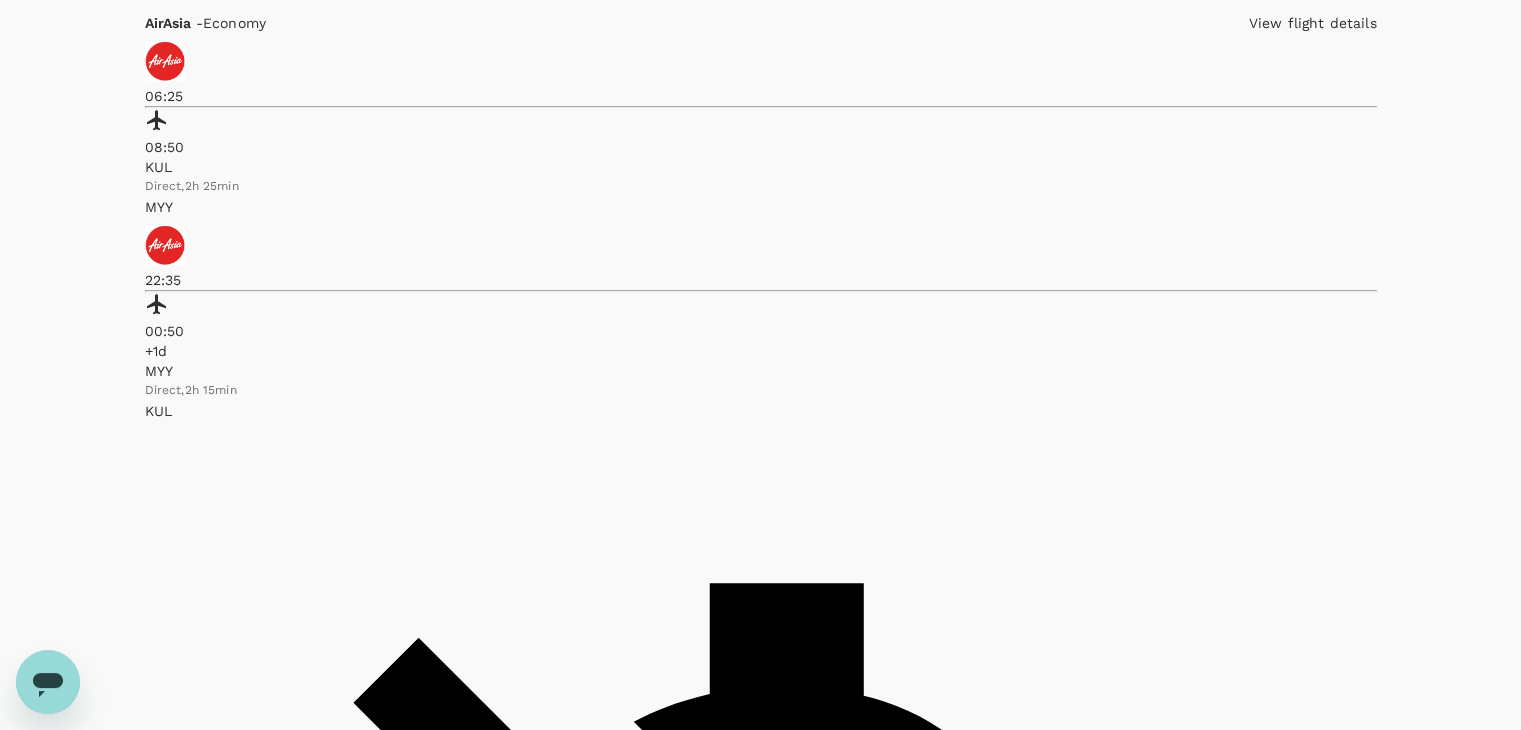 click on "Malaysia Airlines" at bounding box center (233, -210) 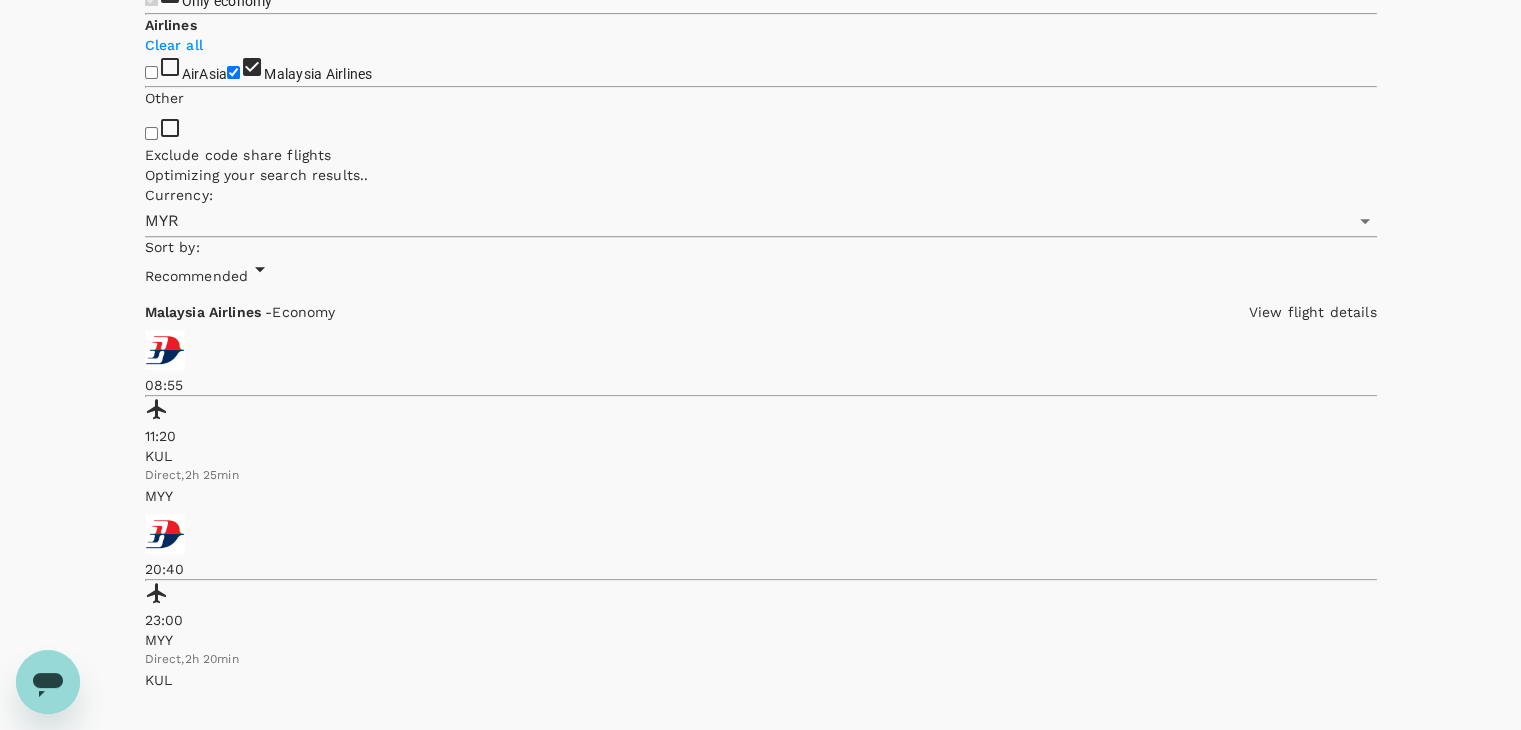 scroll, scrollTop: 1072, scrollLeft: 0, axis: vertical 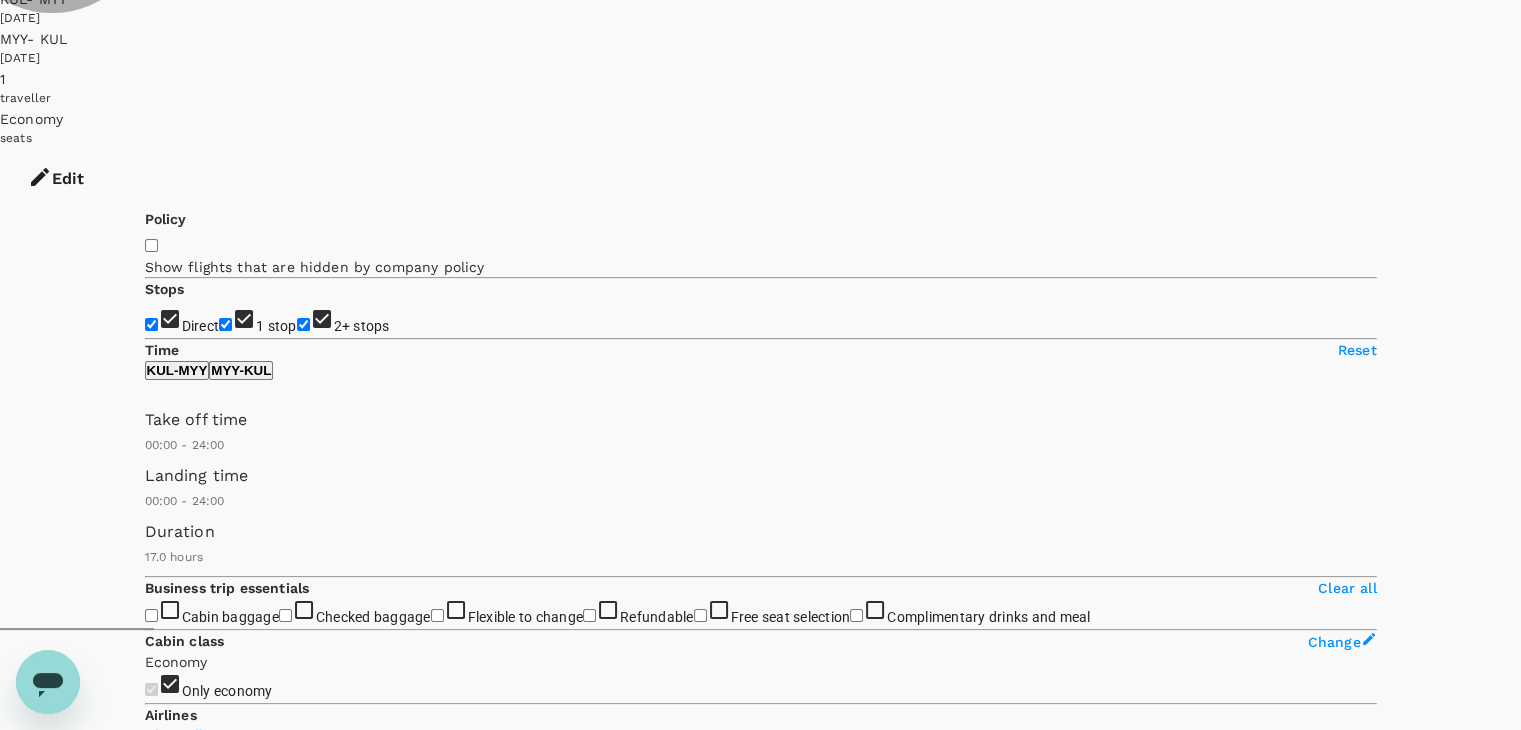 click on "View options" at bounding box center [184, 6993] 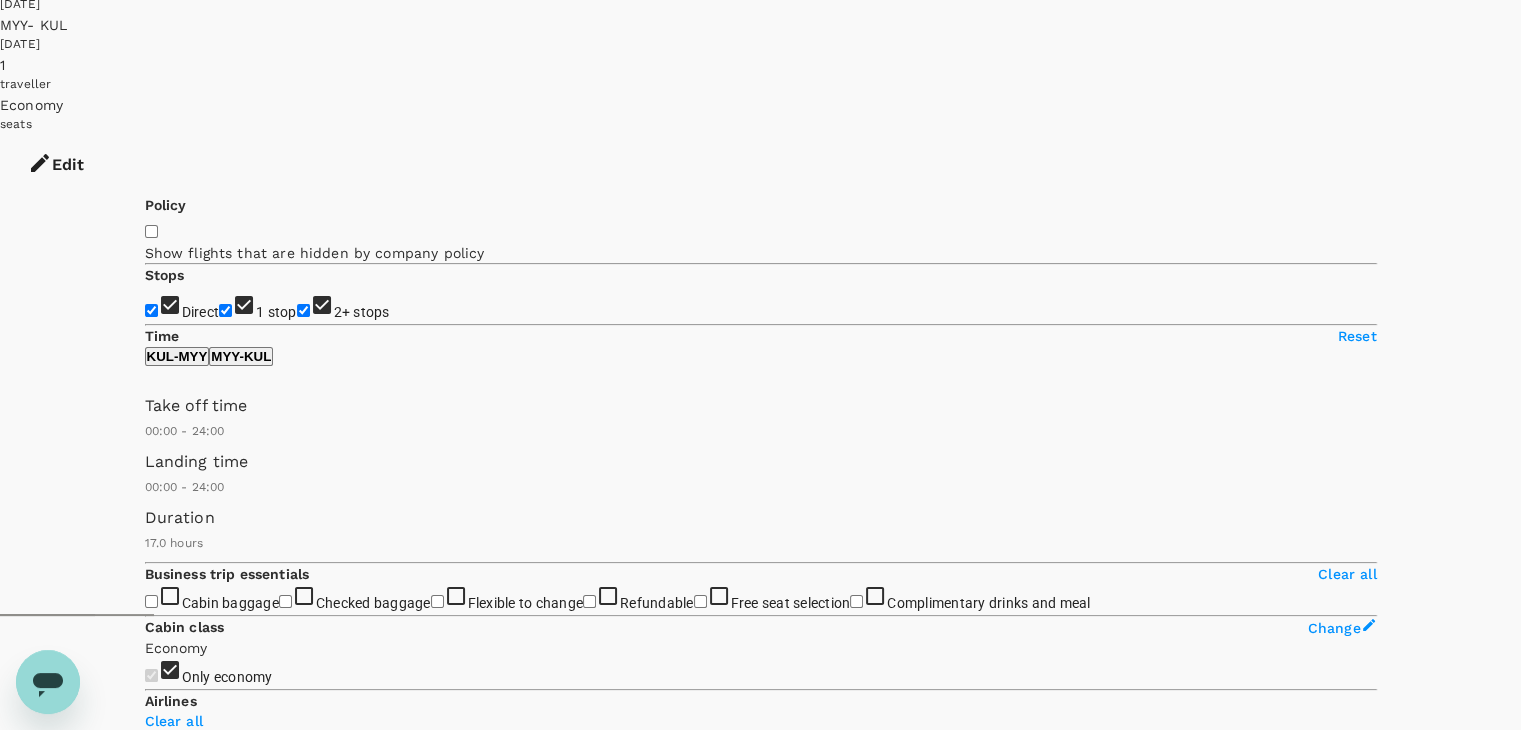 scroll, scrollTop: 0, scrollLeft: 0, axis: both 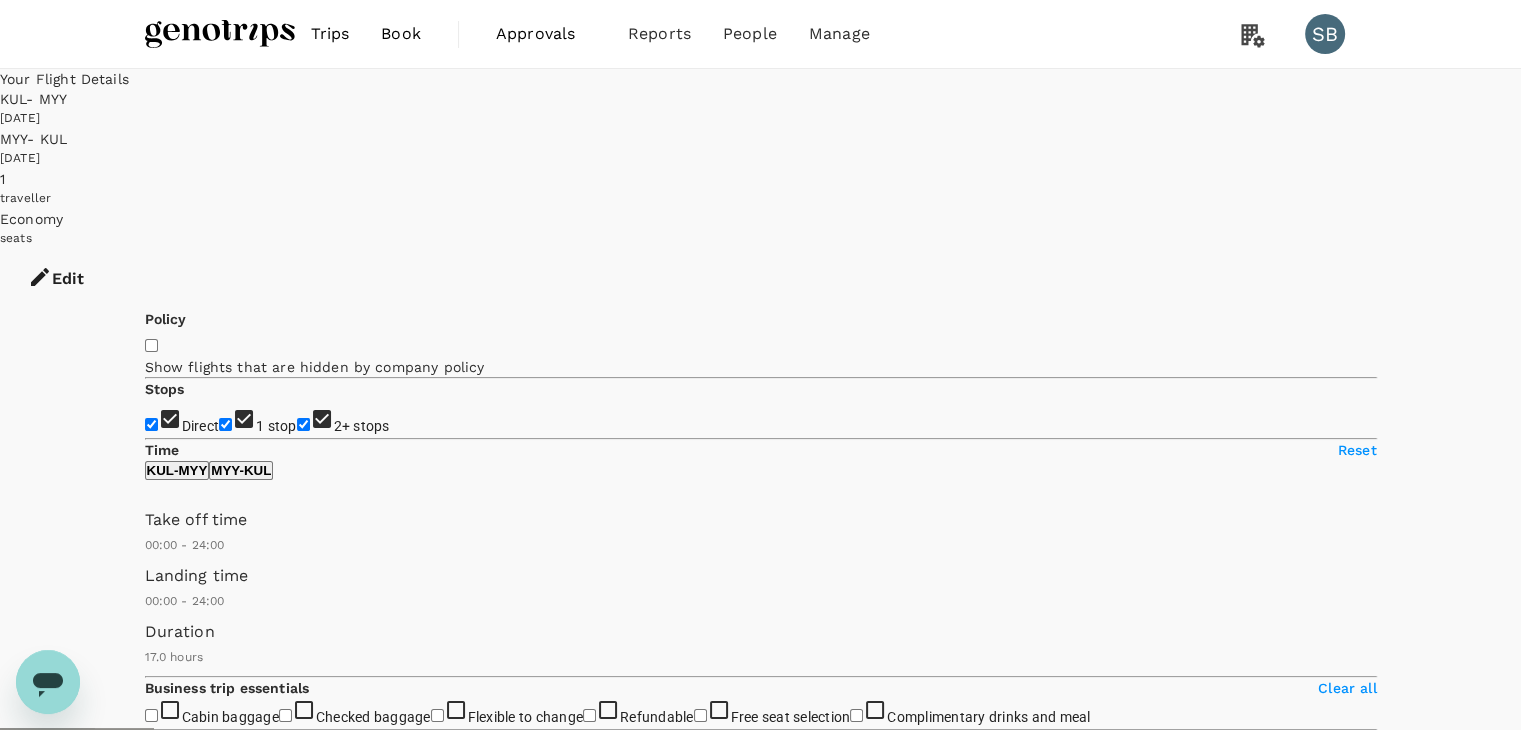 click at bounding box center (220, 34) 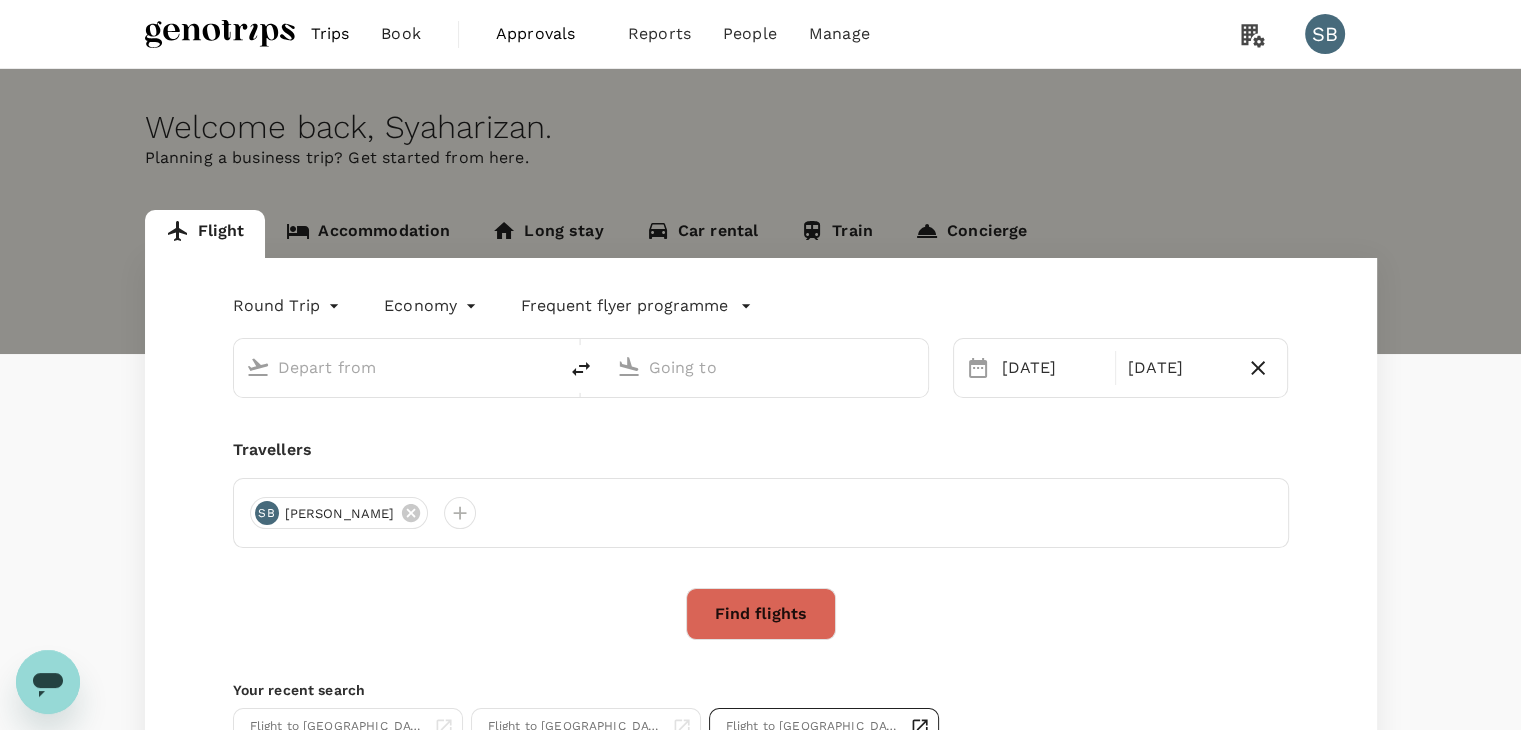 type on "Kuala Lumpur Intl ([GEOGRAPHIC_DATA])" 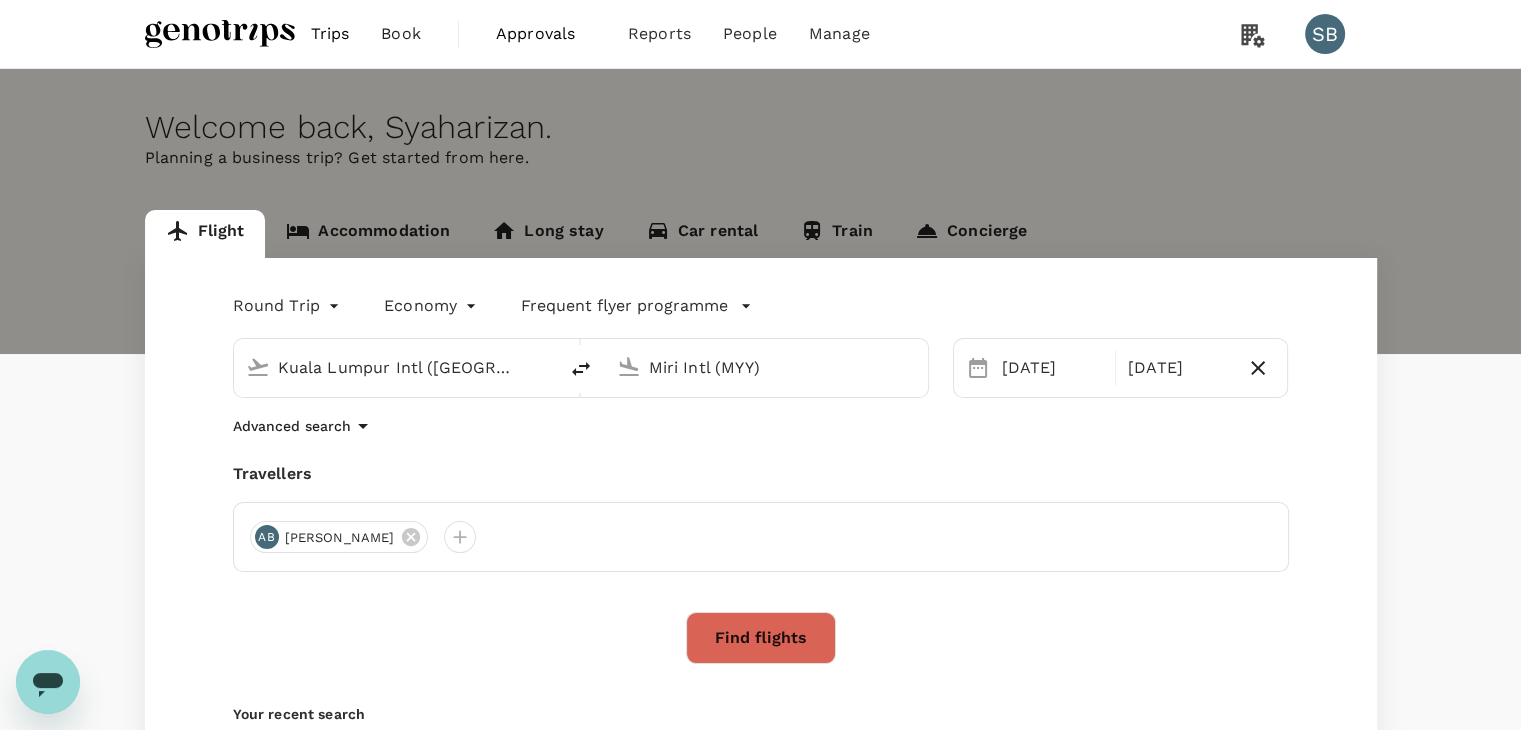 type 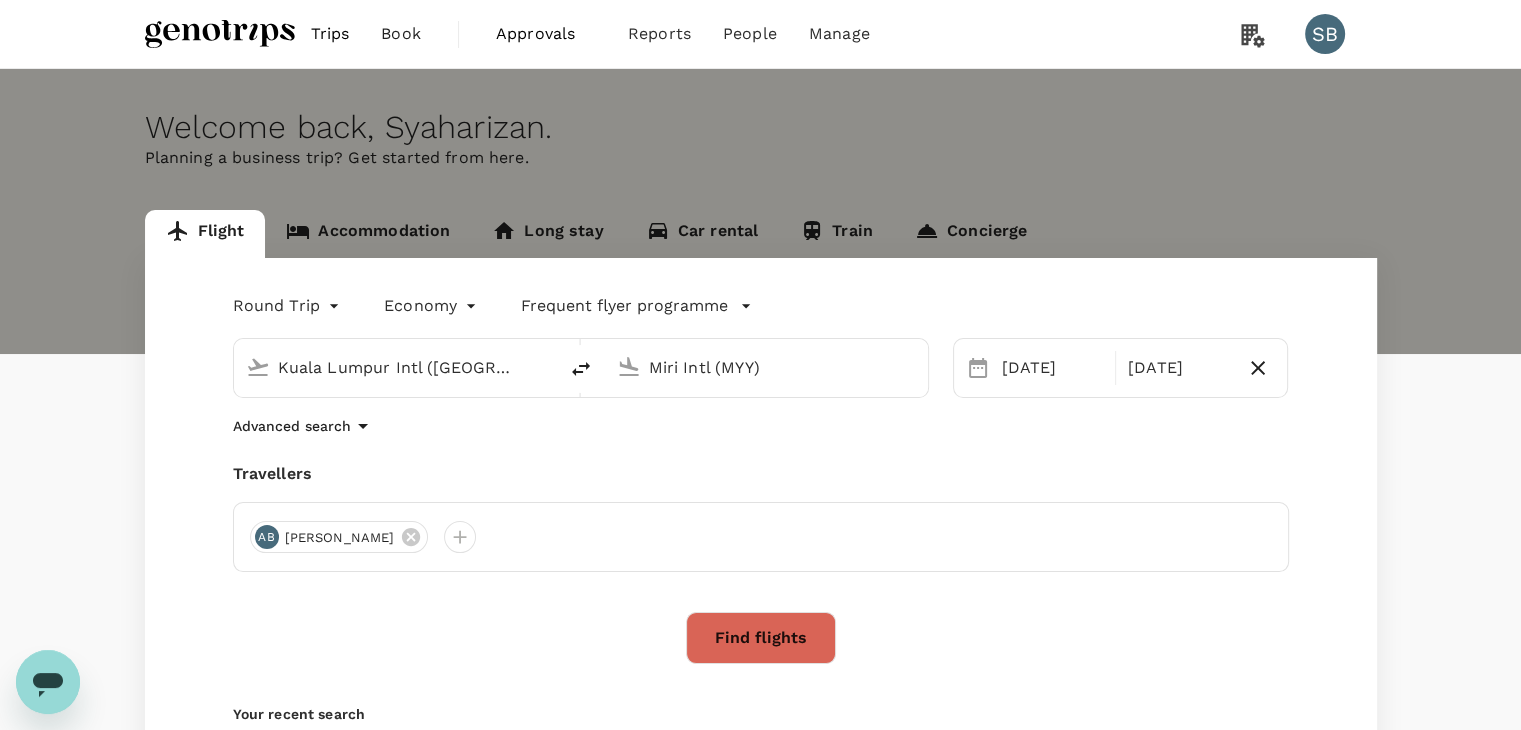type 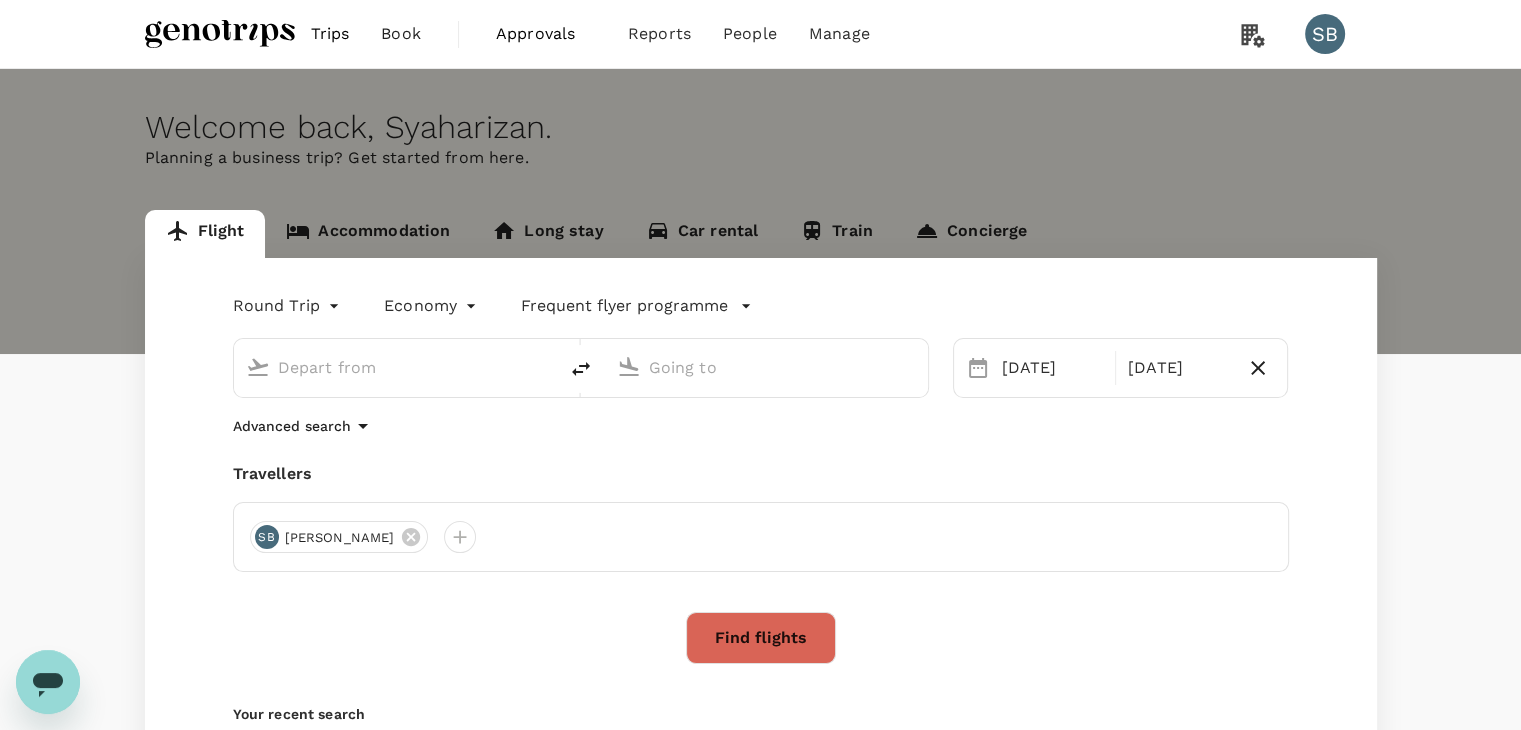 type on "Kuala Lumpur Intl ([GEOGRAPHIC_DATA])" 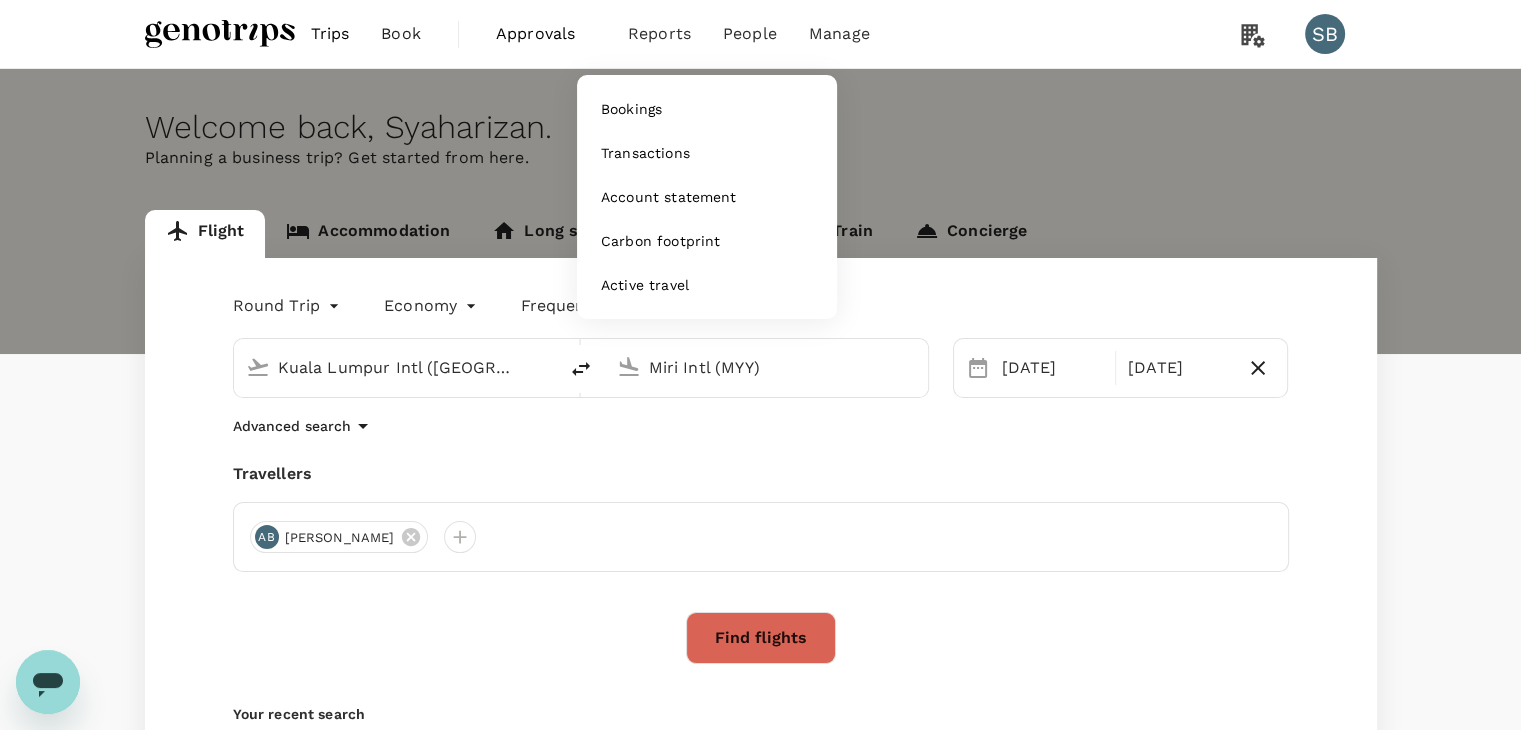 click on "Reports" at bounding box center [659, 34] 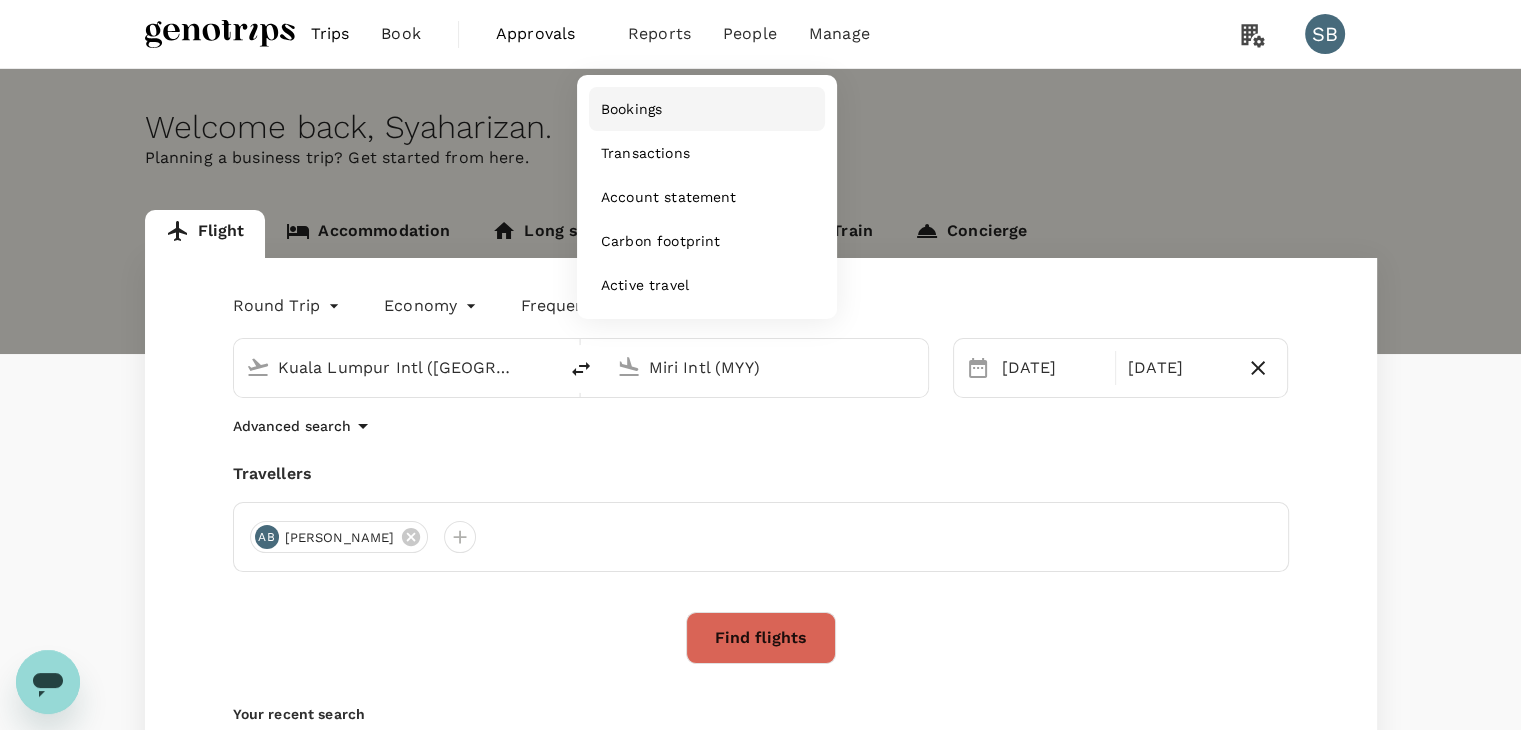 click on "Bookings" at bounding box center [631, 109] 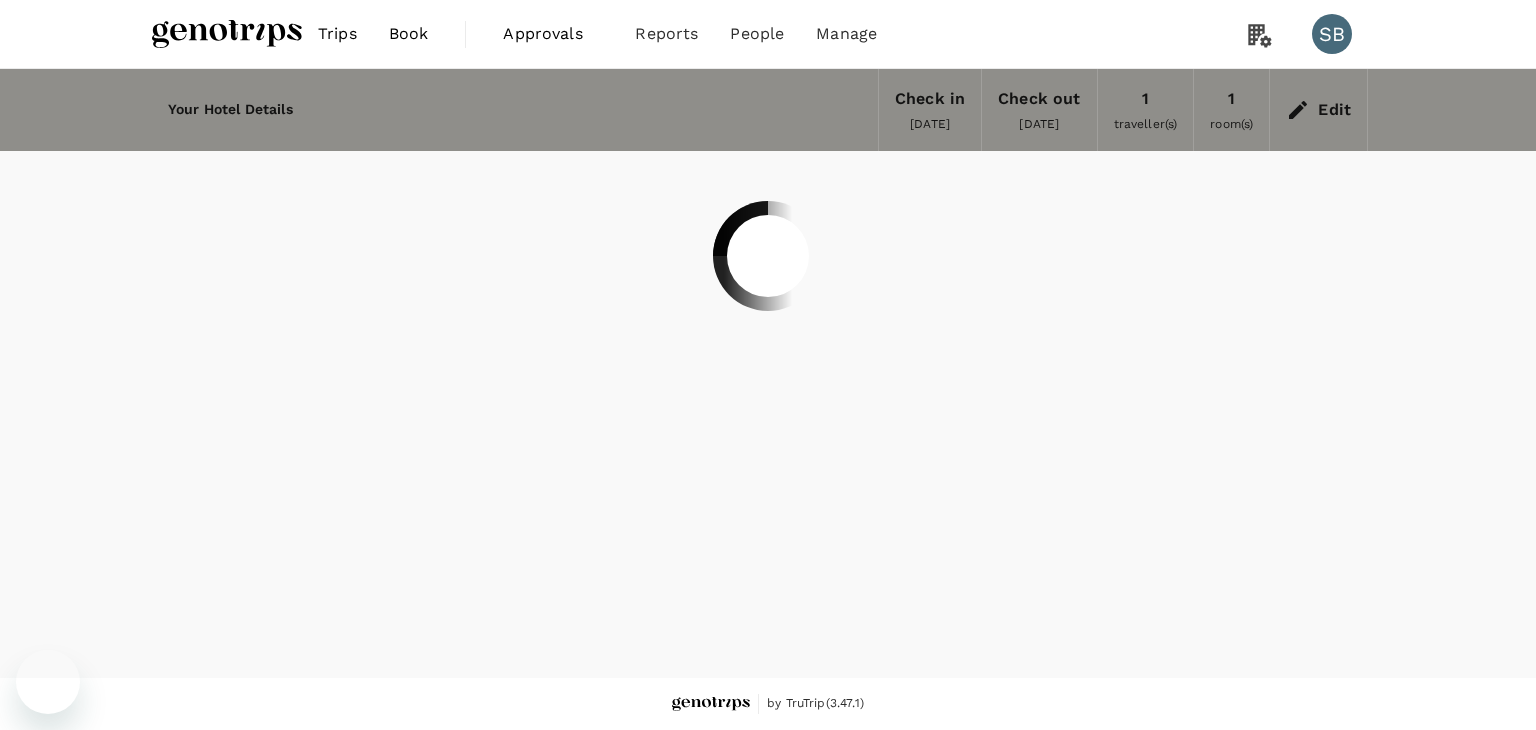 scroll, scrollTop: 0, scrollLeft: 0, axis: both 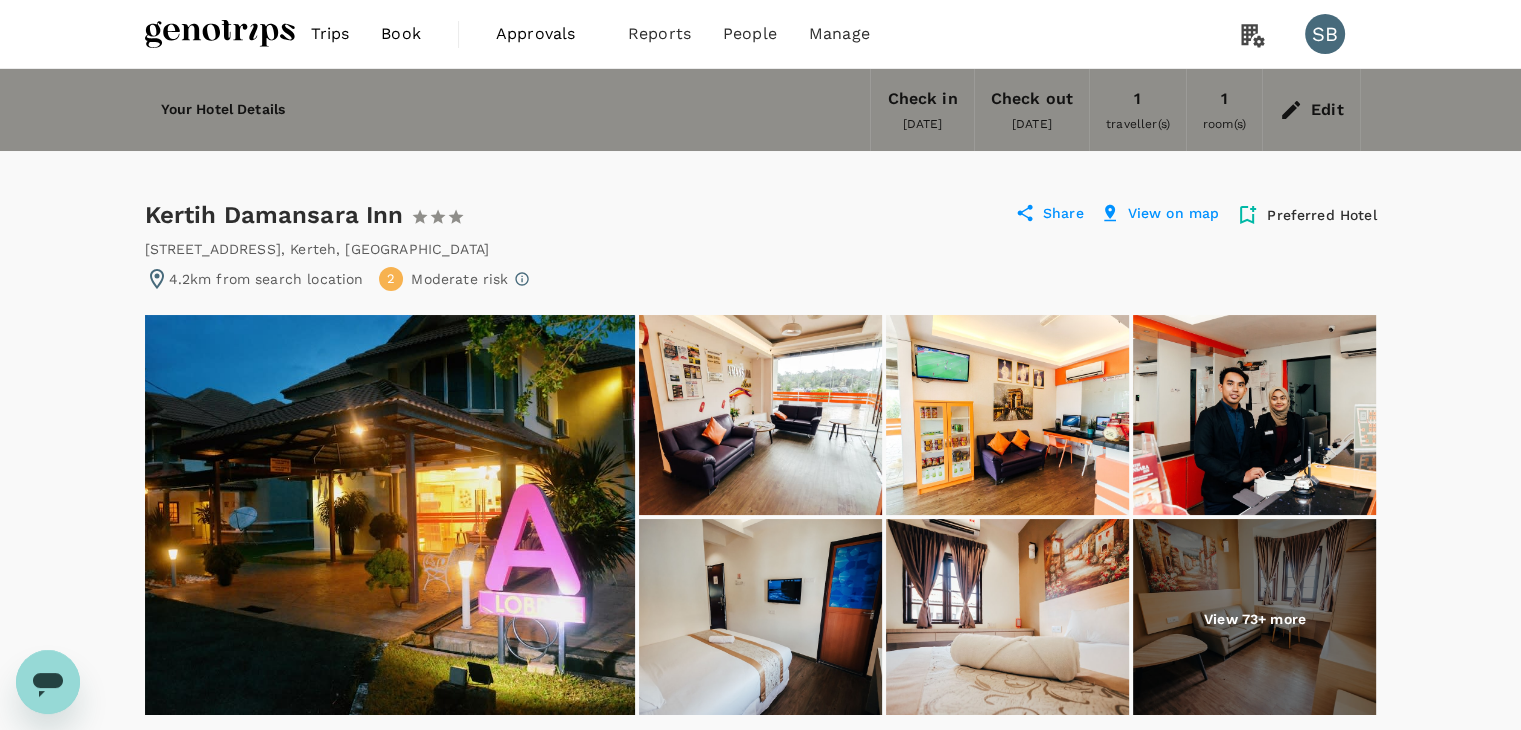 click at bounding box center (220, 34) 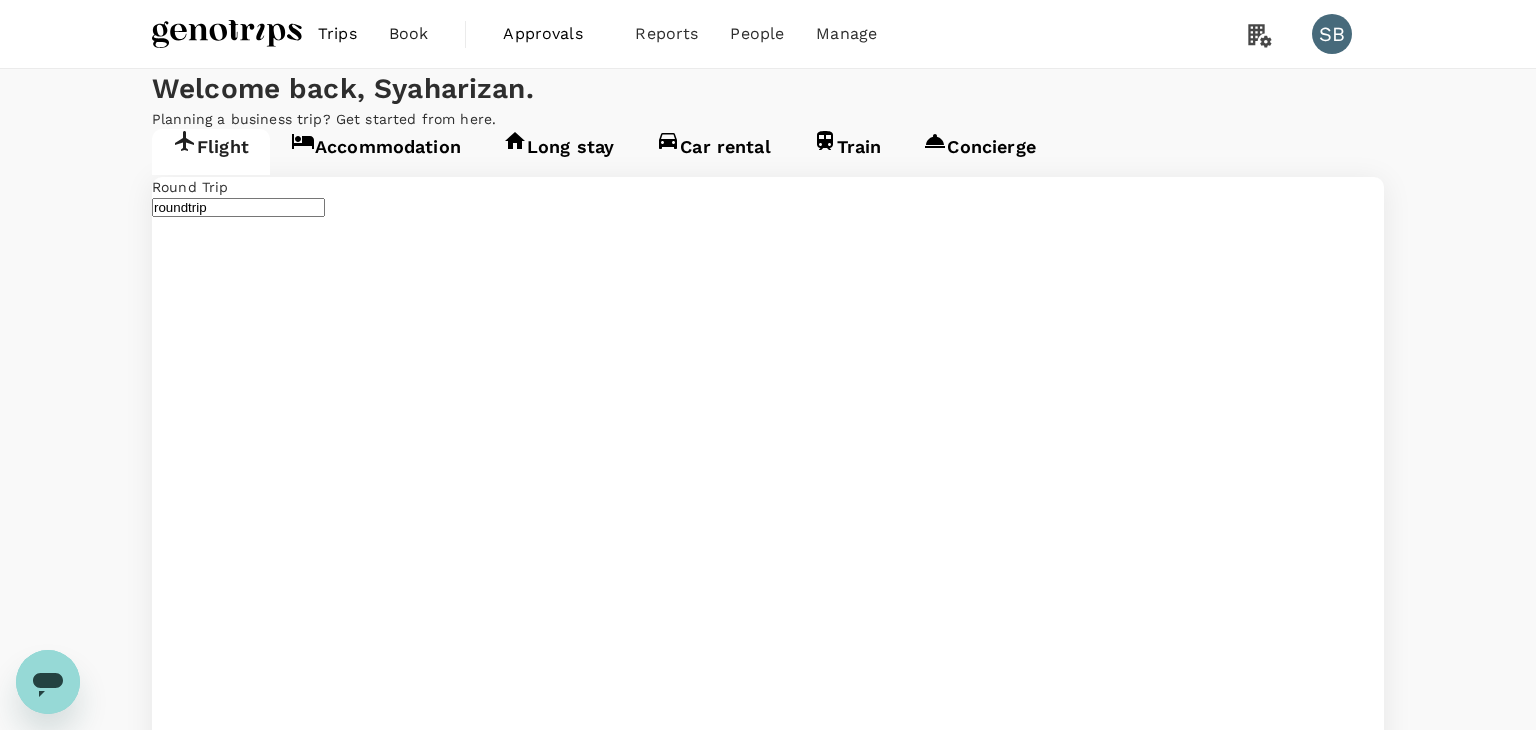 type on "Kuala Lumpur Intl ([GEOGRAPHIC_DATA])" 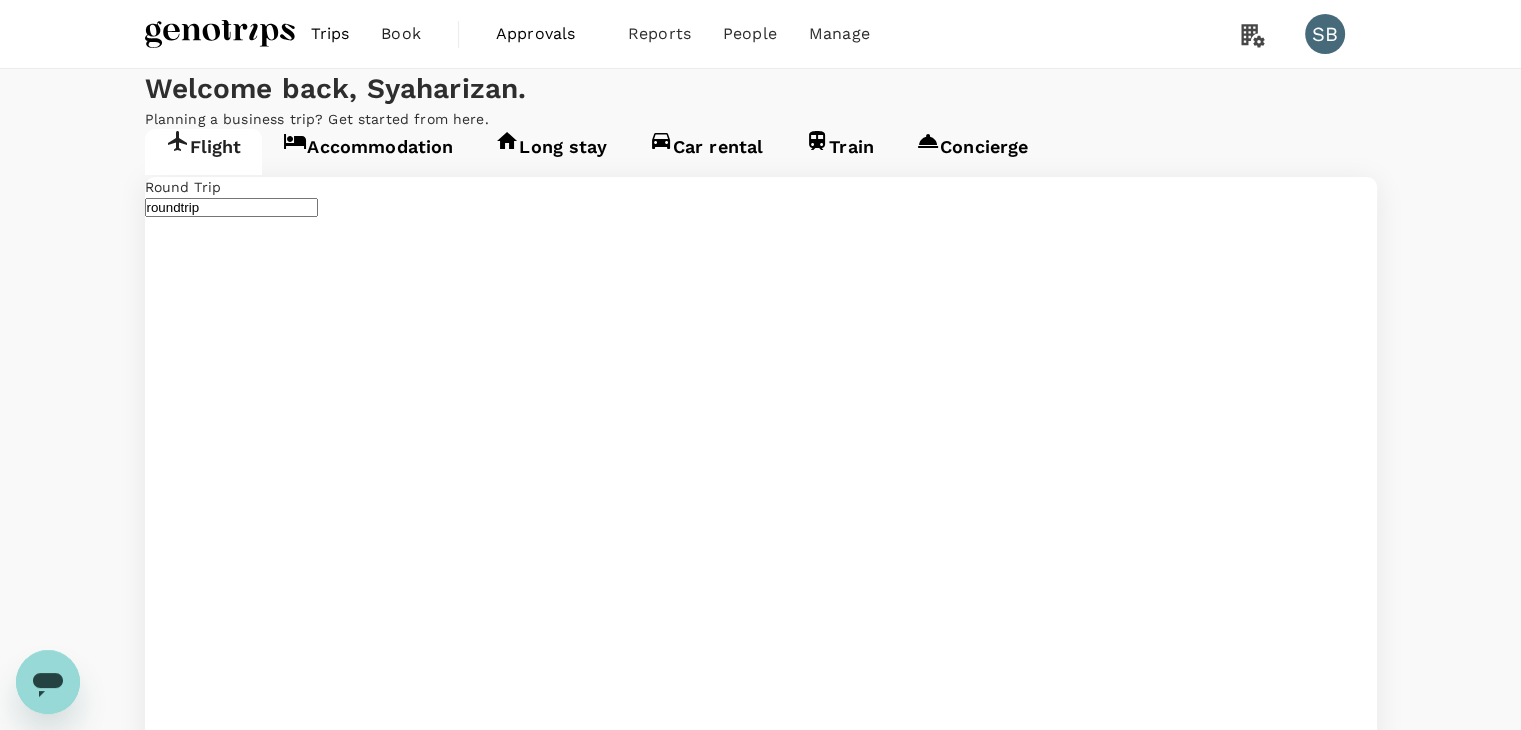 type 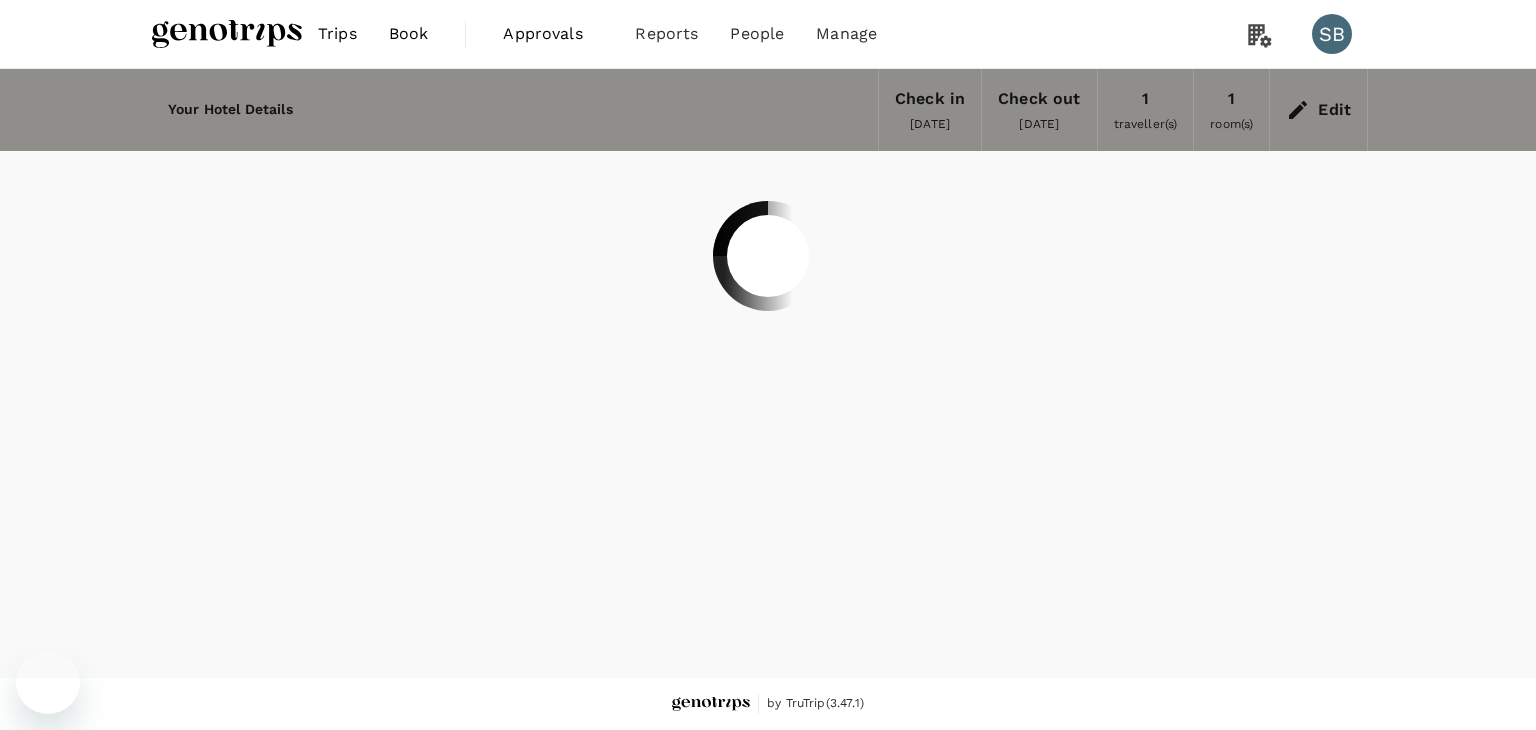 scroll, scrollTop: 0, scrollLeft: 0, axis: both 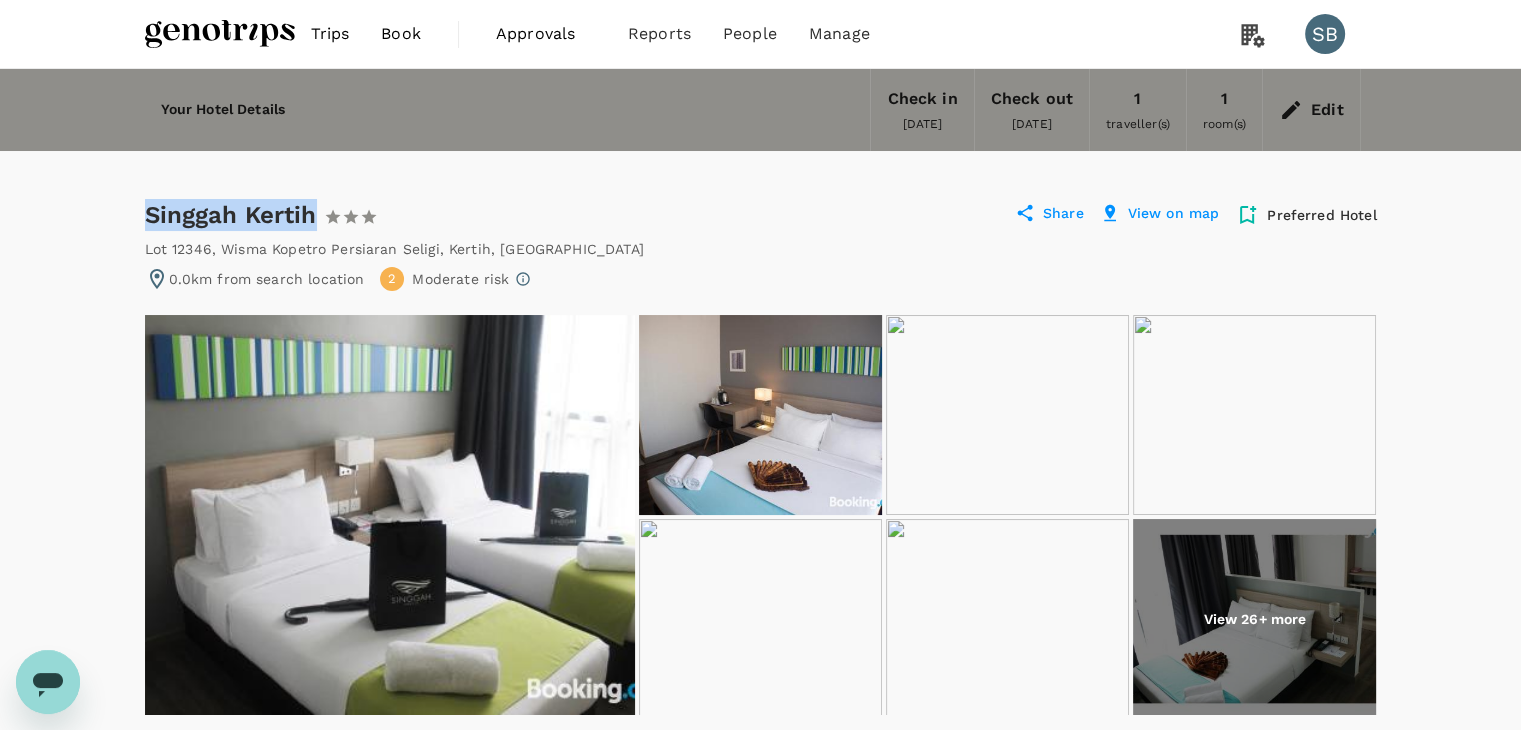 drag, startPoint x: 317, startPoint y: 219, endPoint x: 132, endPoint y: 209, distance: 185.27008 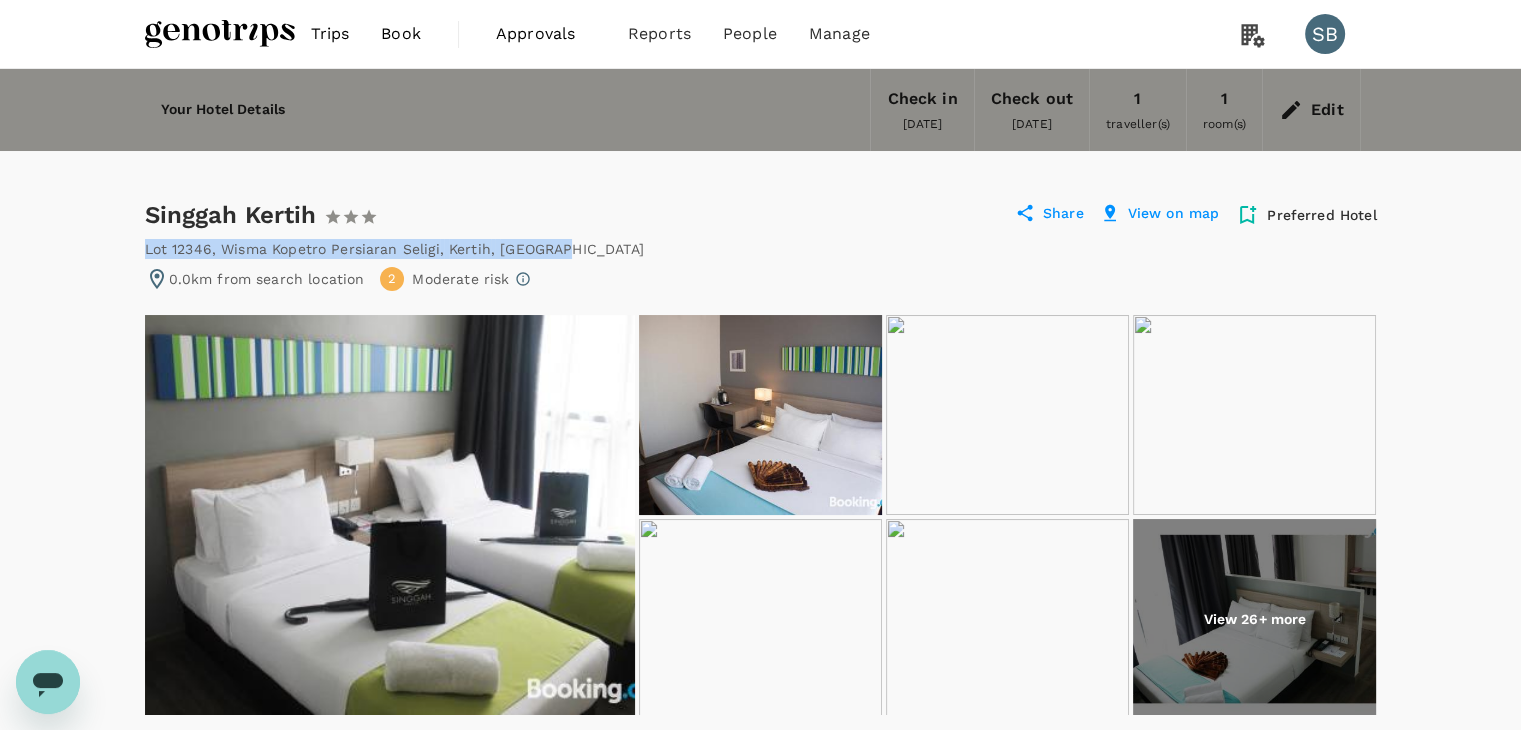 drag, startPoint x: 555, startPoint y: 248, endPoint x: 144, endPoint y: 240, distance: 411.07785 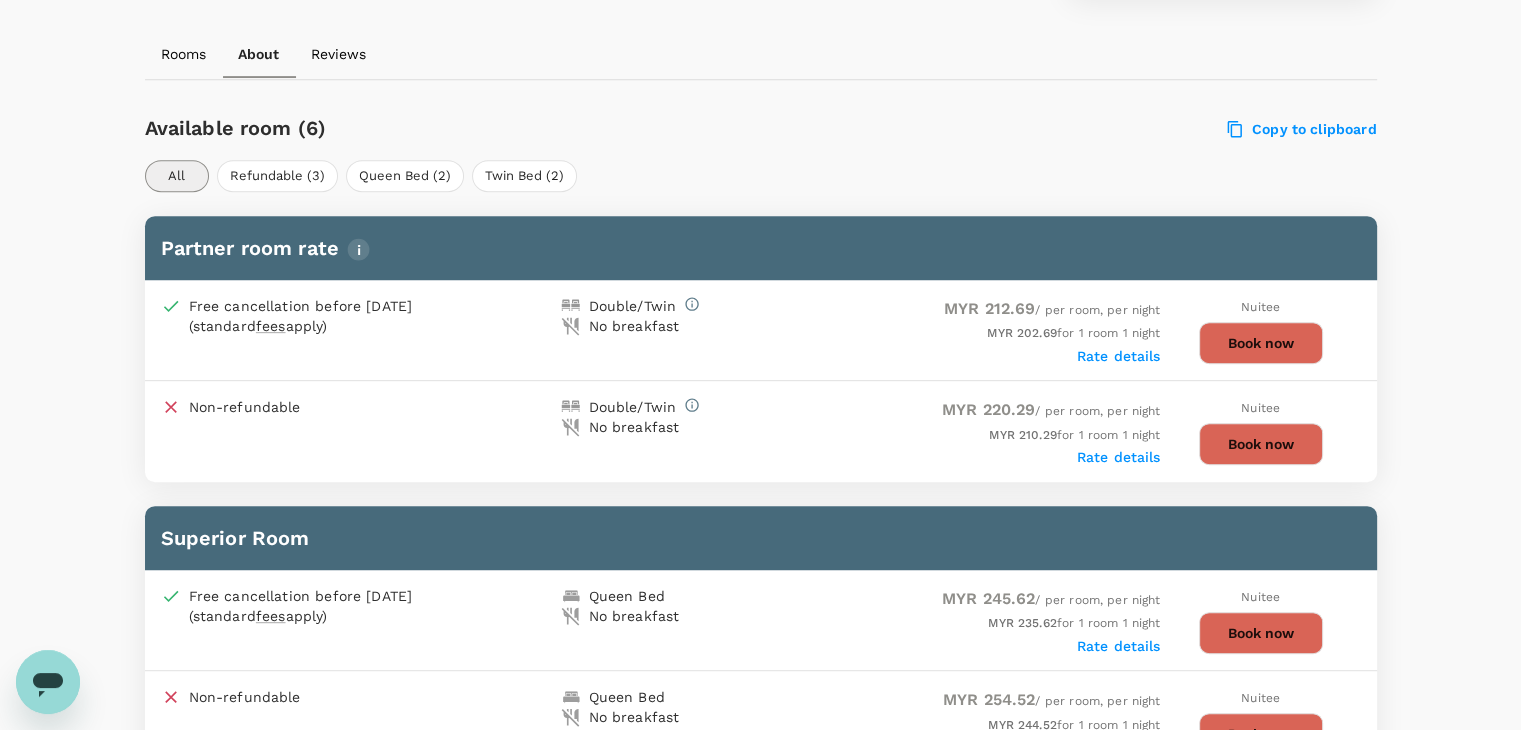 scroll, scrollTop: 500, scrollLeft: 0, axis: vertical 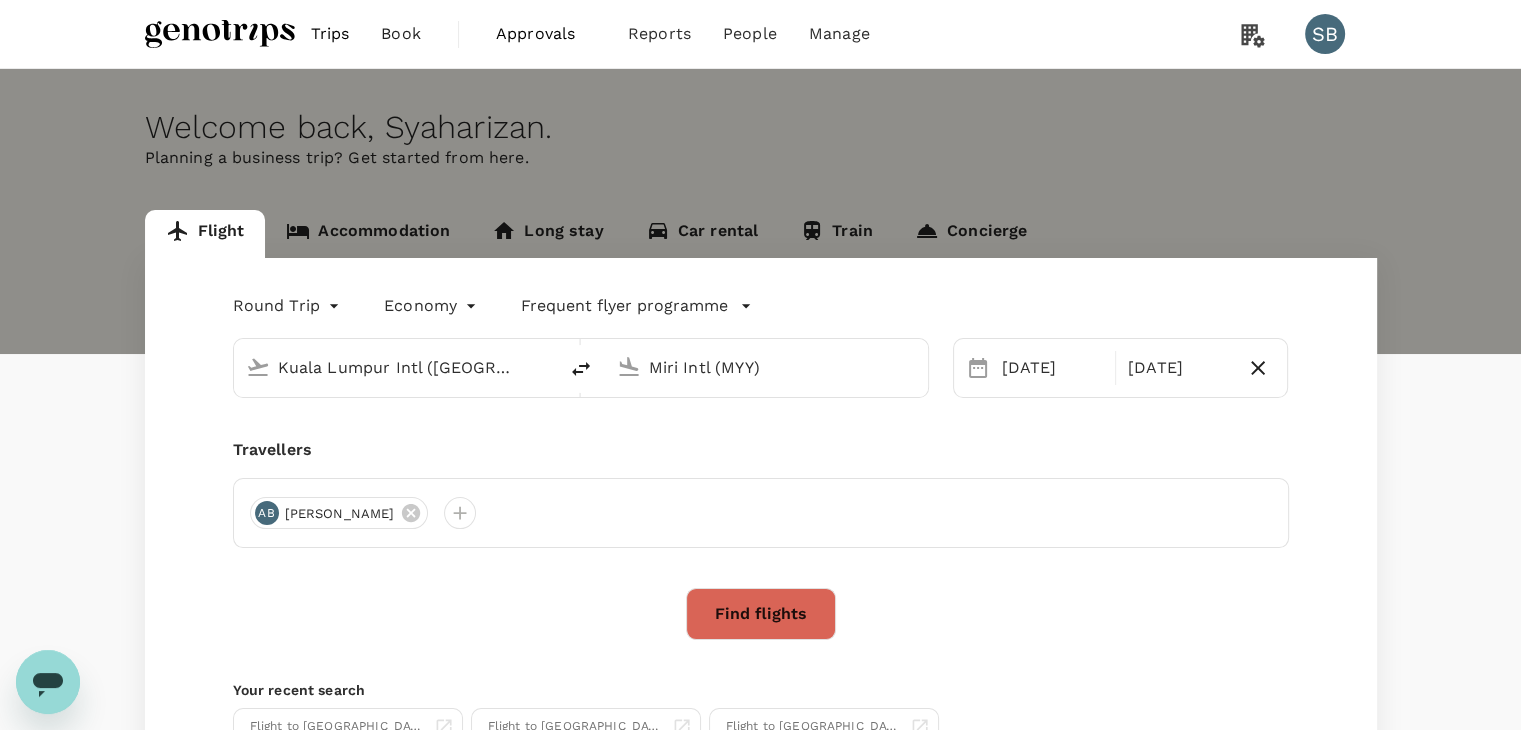 type 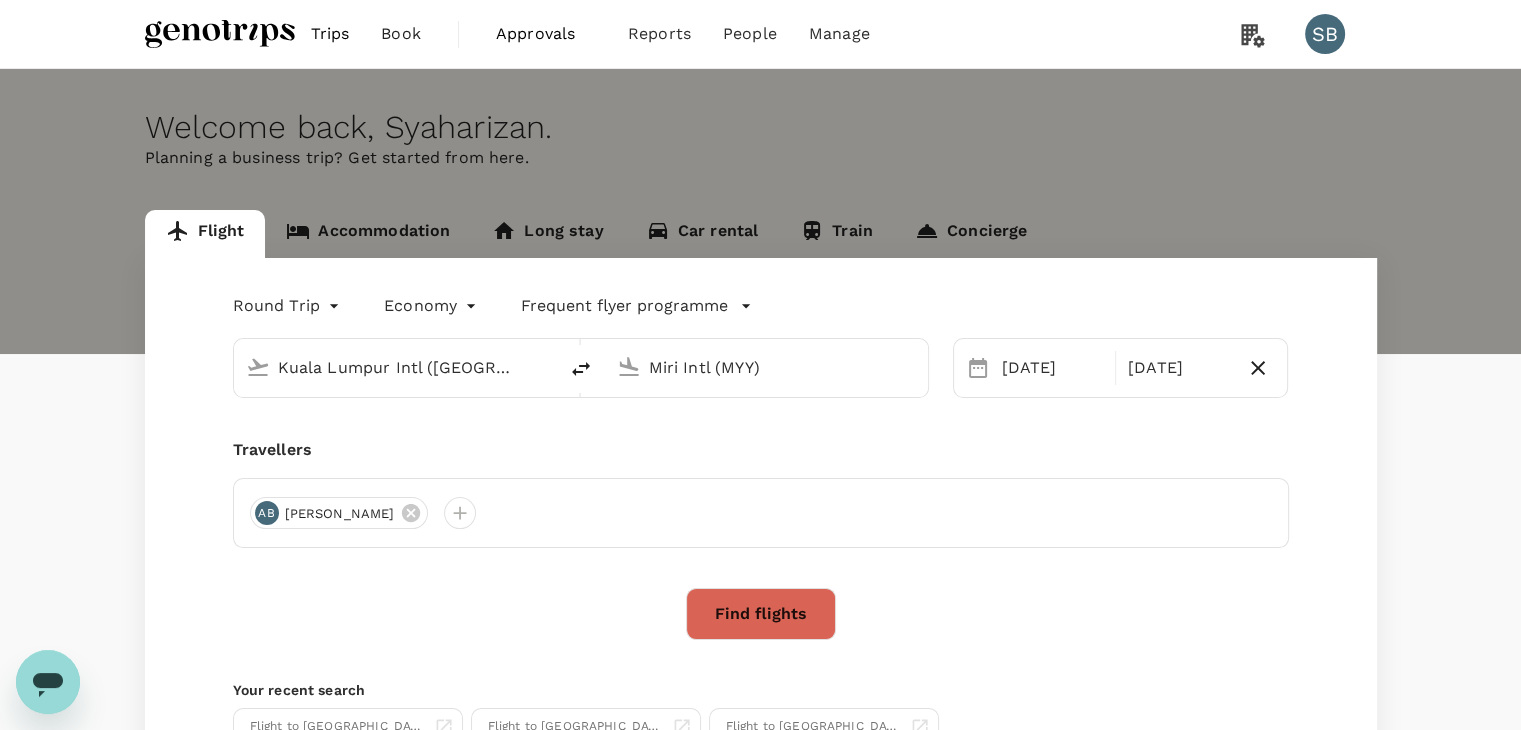 type 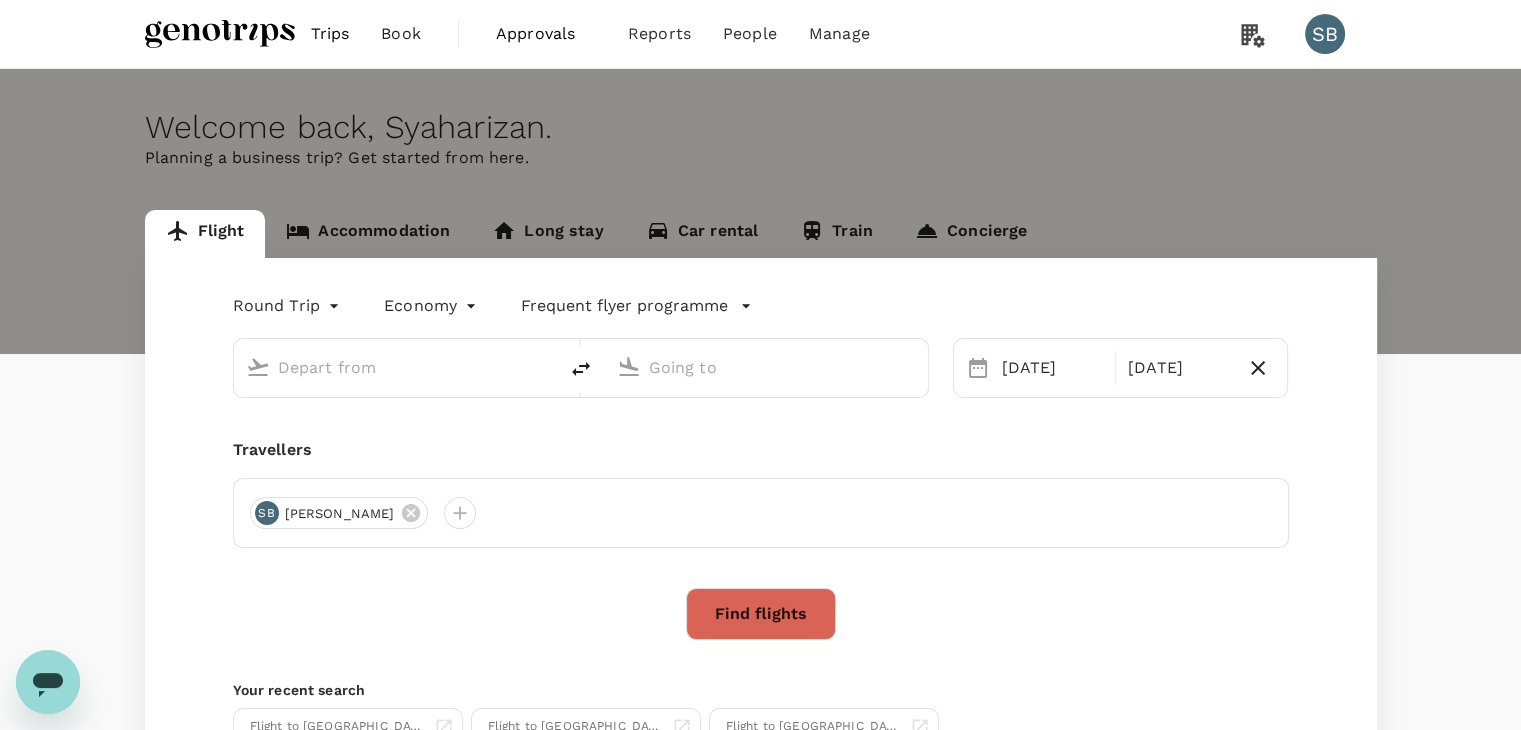 type on "Kuala Lumpur Intl ([GEOGRAPHIC_DATA])" 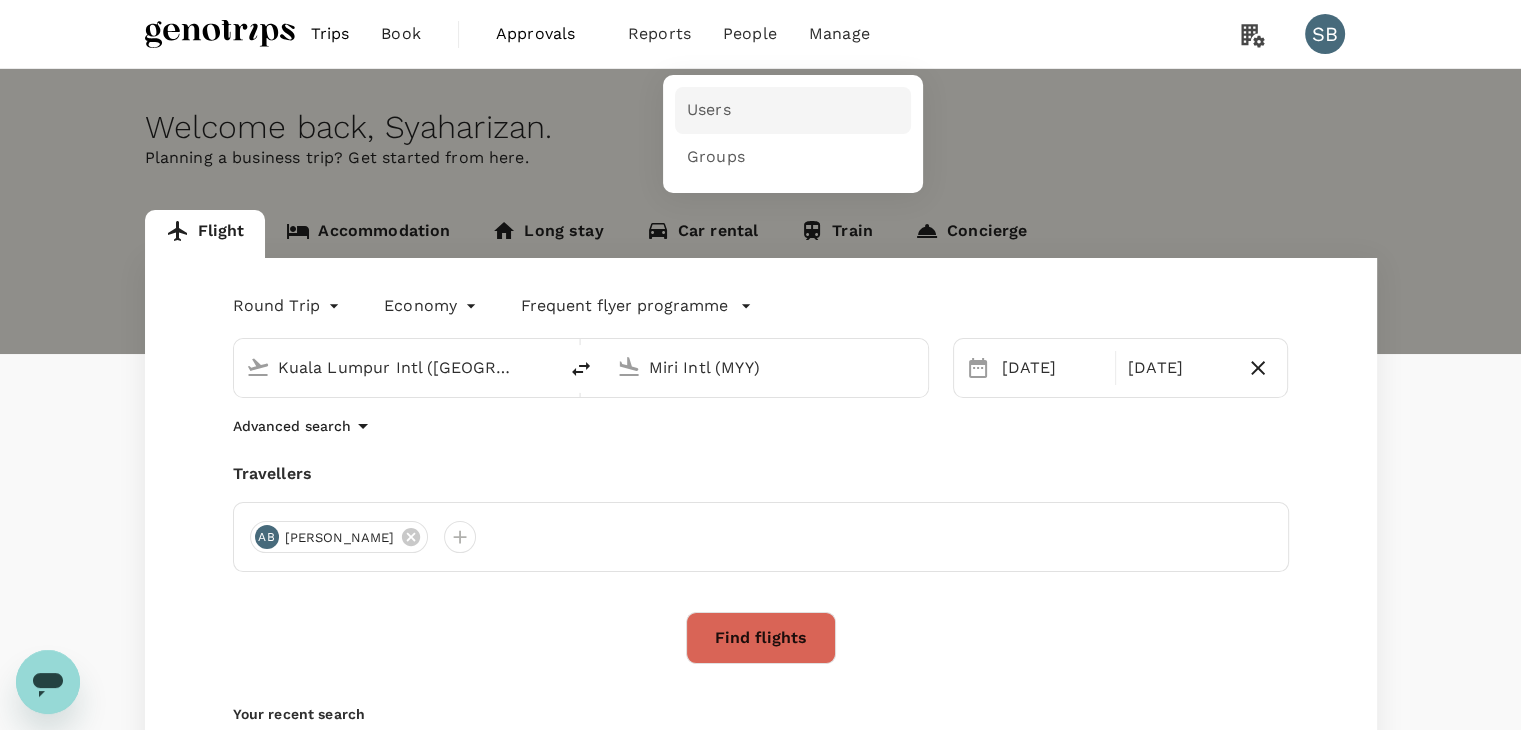 click on "Users" at bounding box center [793, 110] 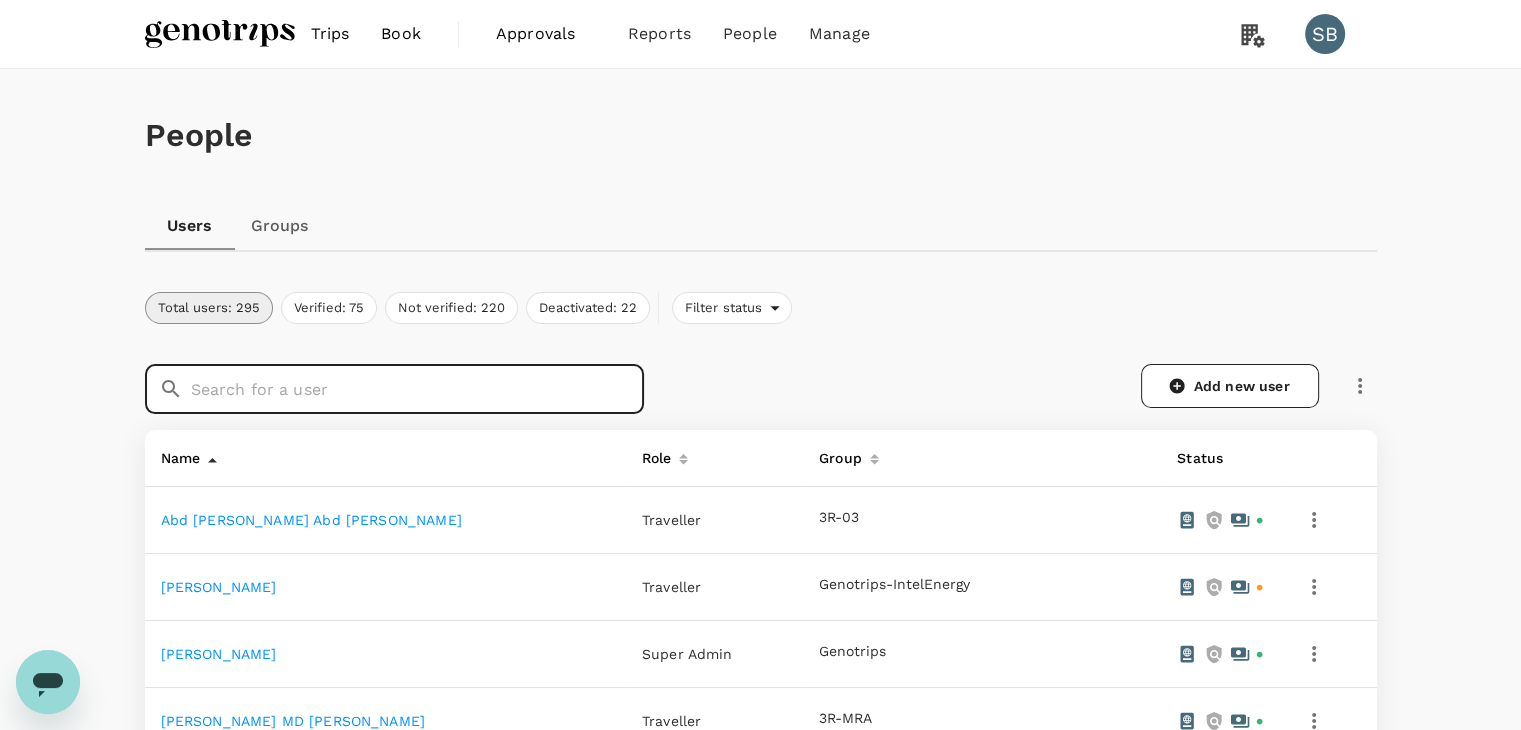 click at bounding box center (417, 389) 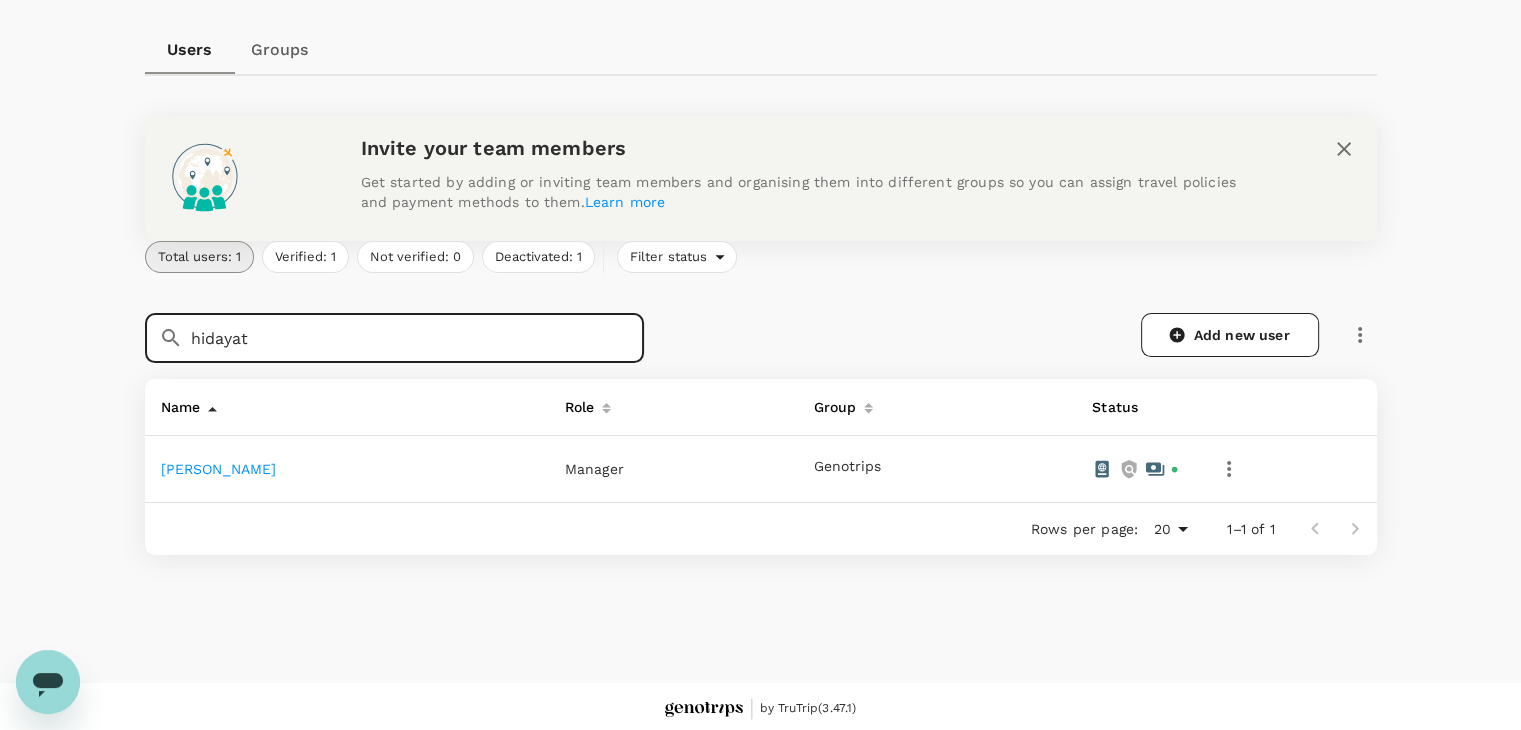scroll, scrollTop: 181, scrollLeft: 0, axis: vertical 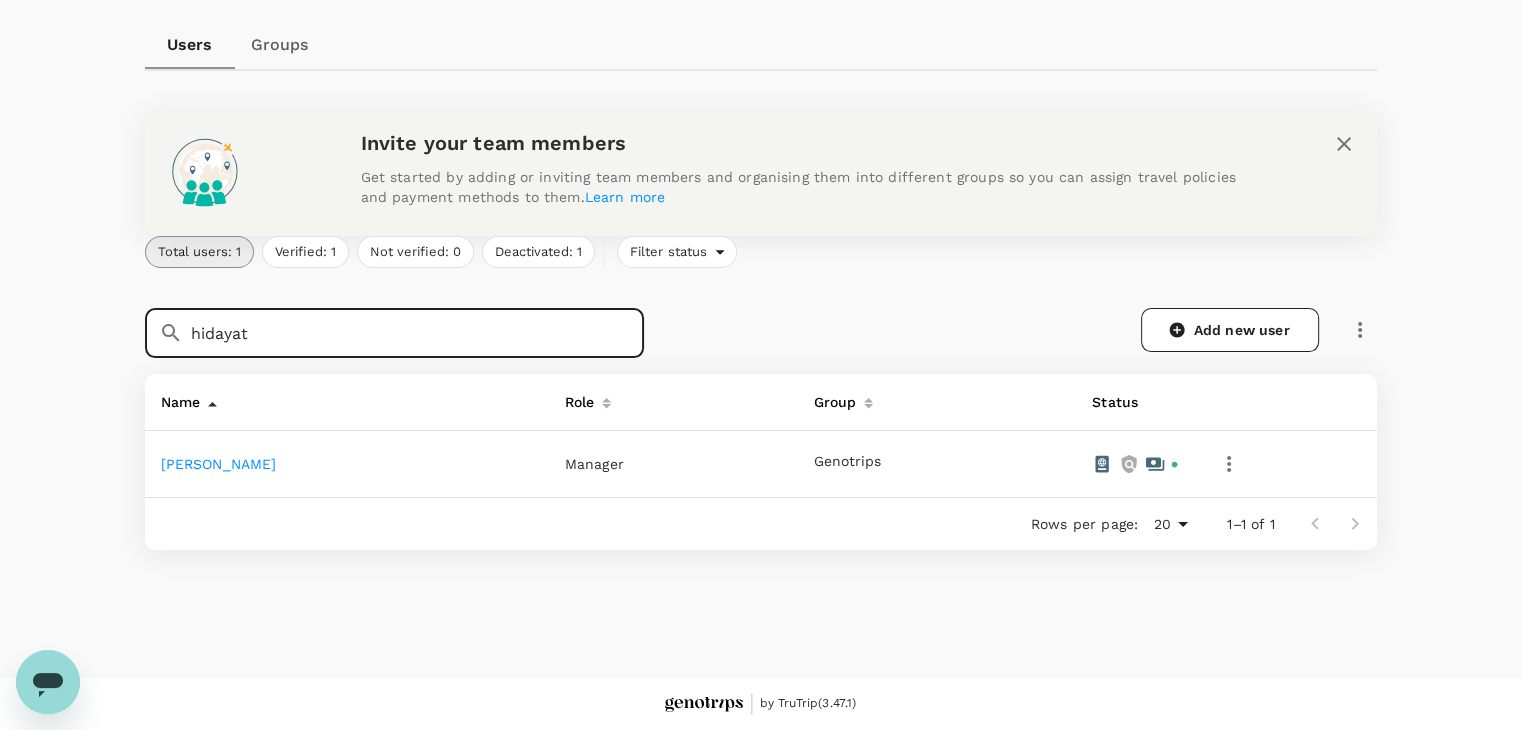 type on "hidayat" 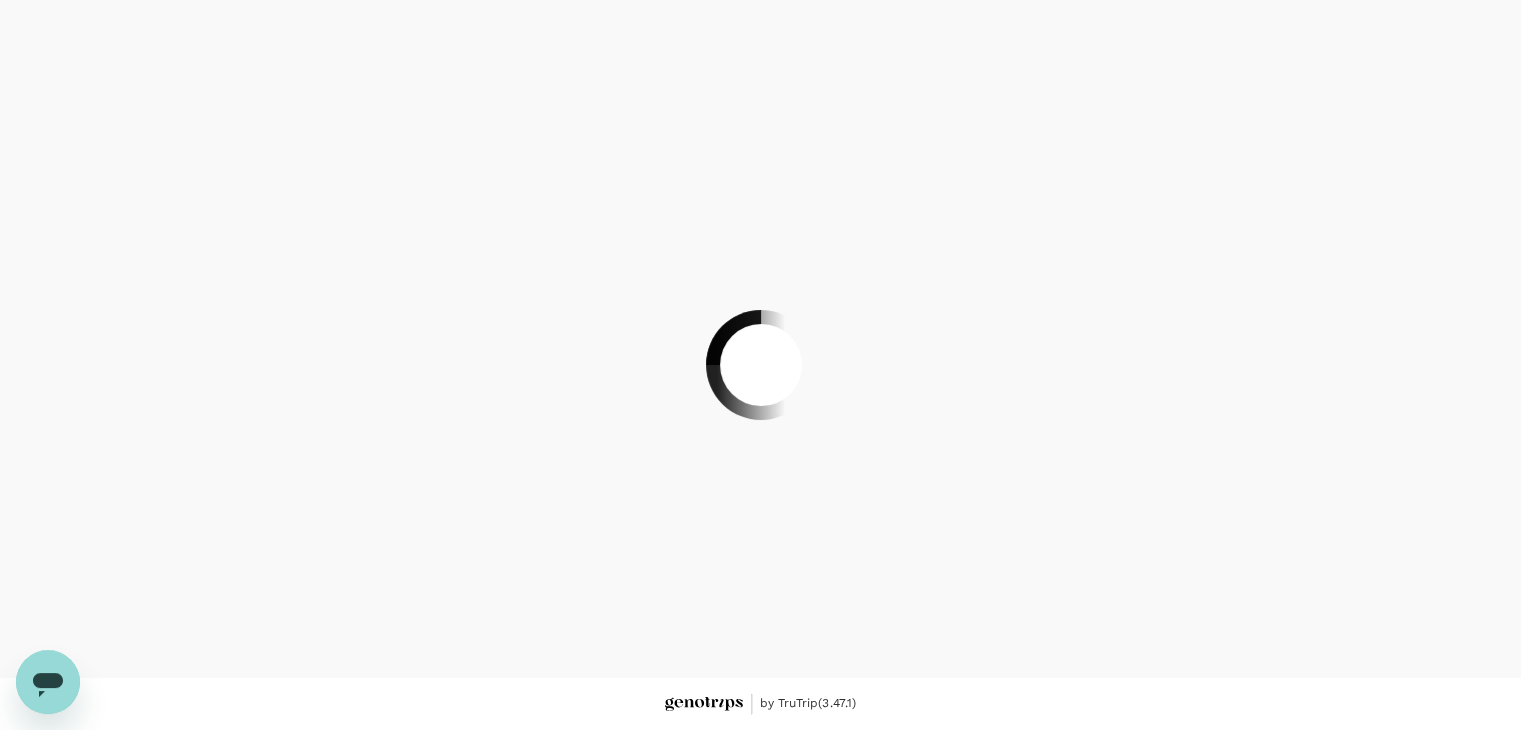 scroll, scrollTop: 0, scrollLeft: 0, axis: both 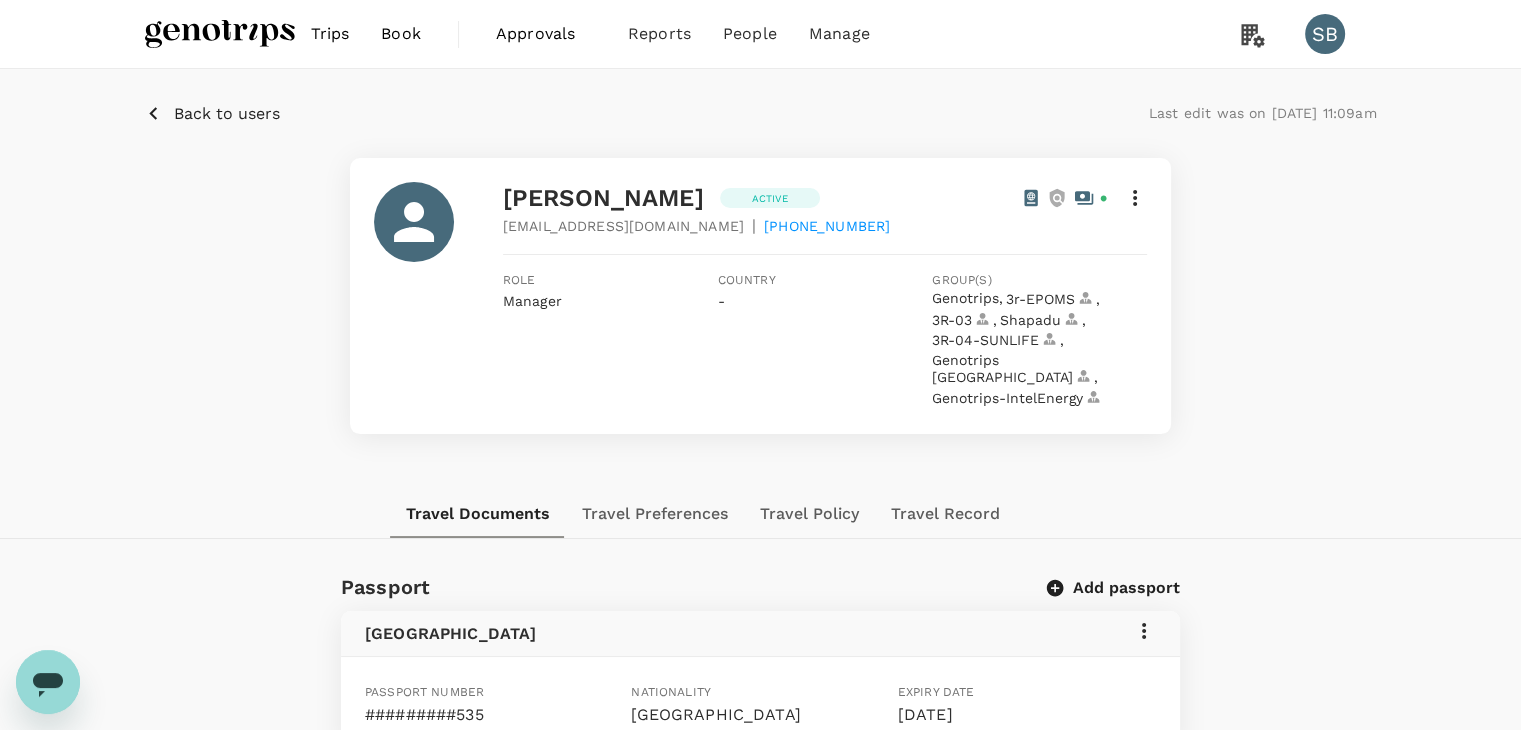 click 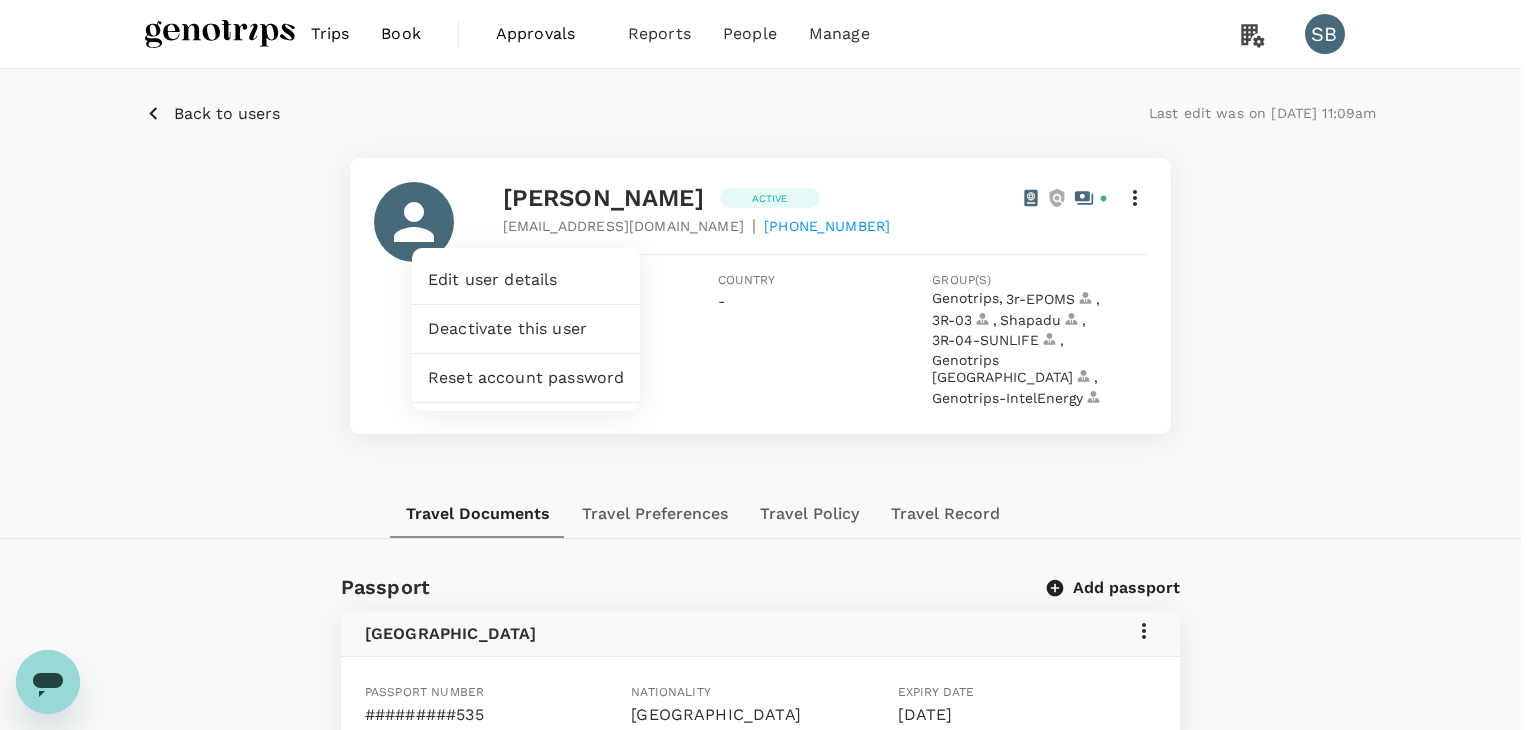click on "Edit user details" at bounding box center [526, 280] 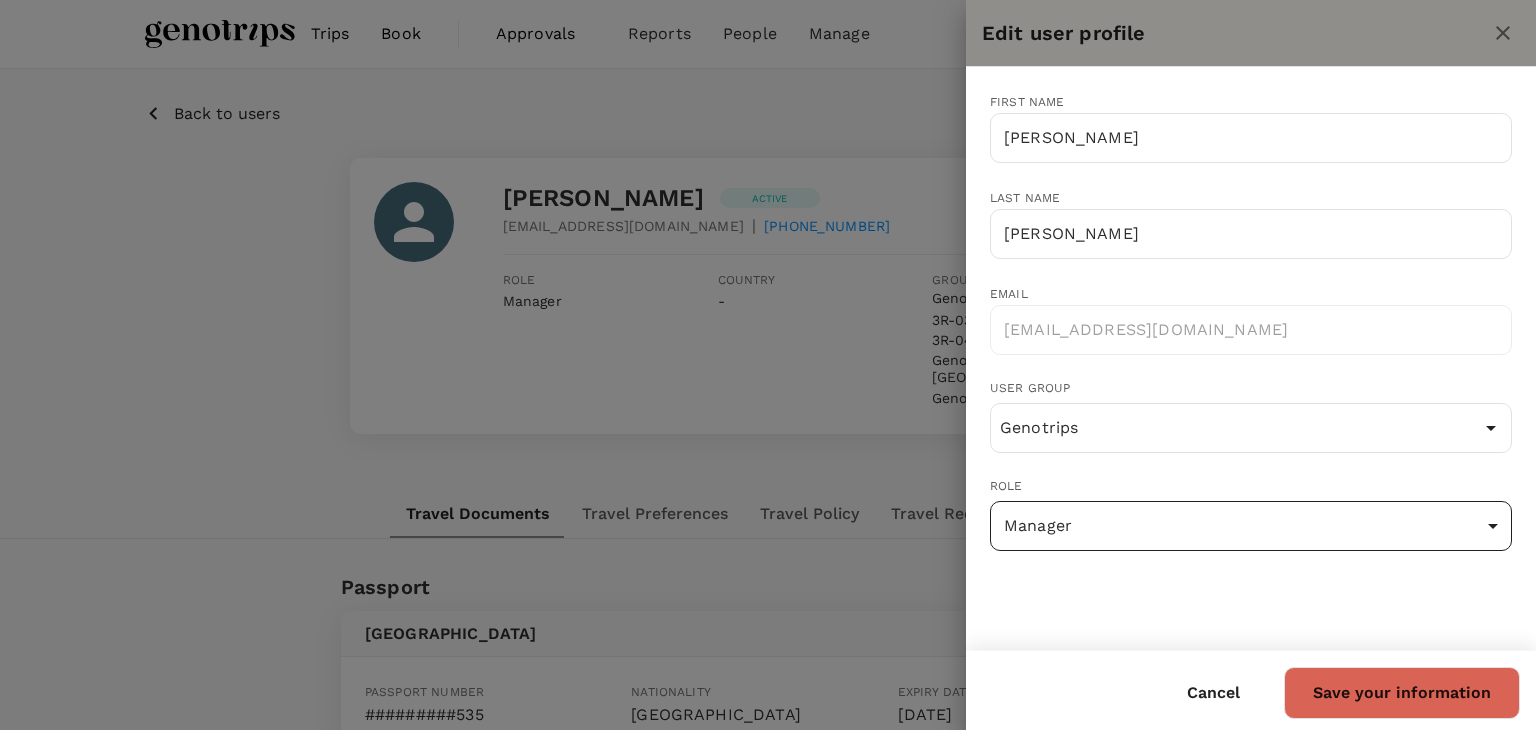 click on "Trips Book Approvals 0 Reports People Manage SB Back to users Last edit was on 17 Jul 2025, 11:09am MUHAMMAD HIDAYAT BIN ISKANDAR Active hidayat@genotrips.com.my | +6001161143604 Role Manager Country - Group(s) Genotrips , 3r-EPOMS , 3R-03 , Shapadu , 3R-04-SUNLIFE , Genotrips Sarawak , Genotrips-IntelEnergy Travel Documents Travel Preferences Travel Policy Travel Record Passport Add passport Malaysia Passport number #########535 Nationality Malaysia Expiry date 11 Nov 2025 Visa Add Visa Save your available visas here to check your eligibility to enter countries when booking. Read more  here. Add visa ID Card Add ID Card Save your ID card details here for more convenient travel bookings. Add ID card Mainland Travel Permit Only for Hong Kong and Macao Residents Add Mainland Travel Permit Save your Mainland Travel Permit to easily book travel within China. Add Mainland Travel Permit by TruTrip  ( 3.47.1   ) Edit user profile First name MUHAMMAD HIDAYAT ​ Last name BIN ISKANDAR ​ Email ​ User group ​ ​" at bounding box center (768, 968) 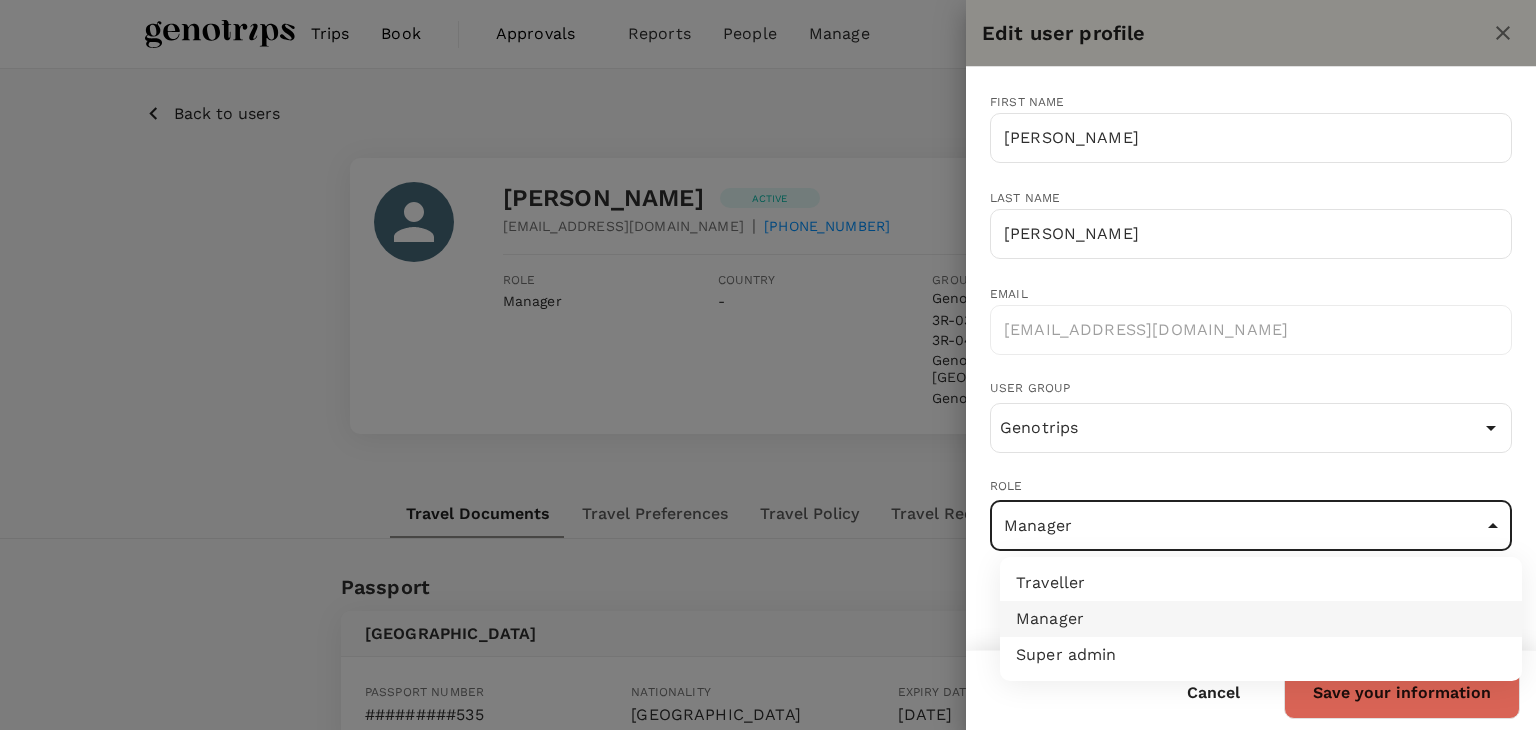 click on "Super admin" at bounding box center [1261, 655] 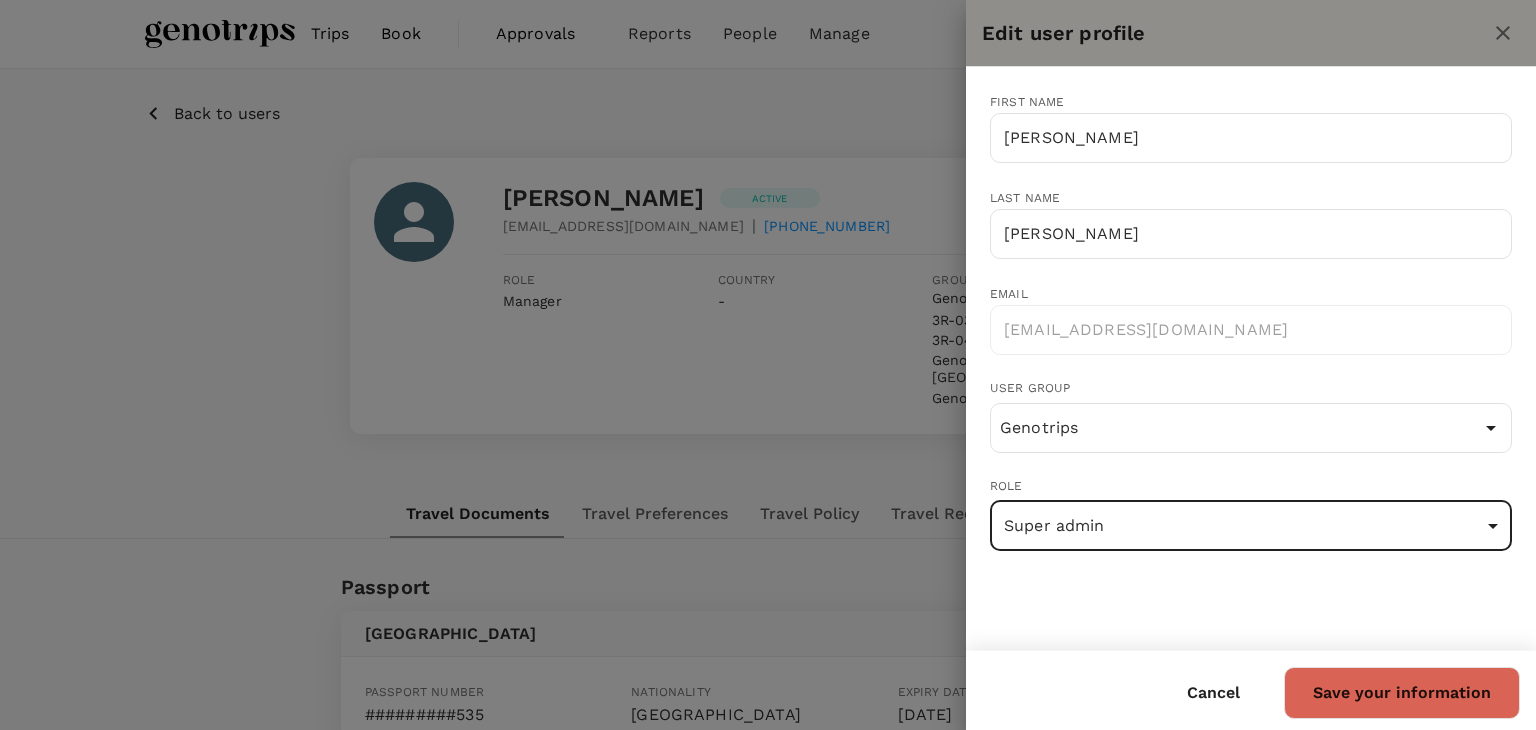 click on "Save your information" at bounding box center (1402, 693) 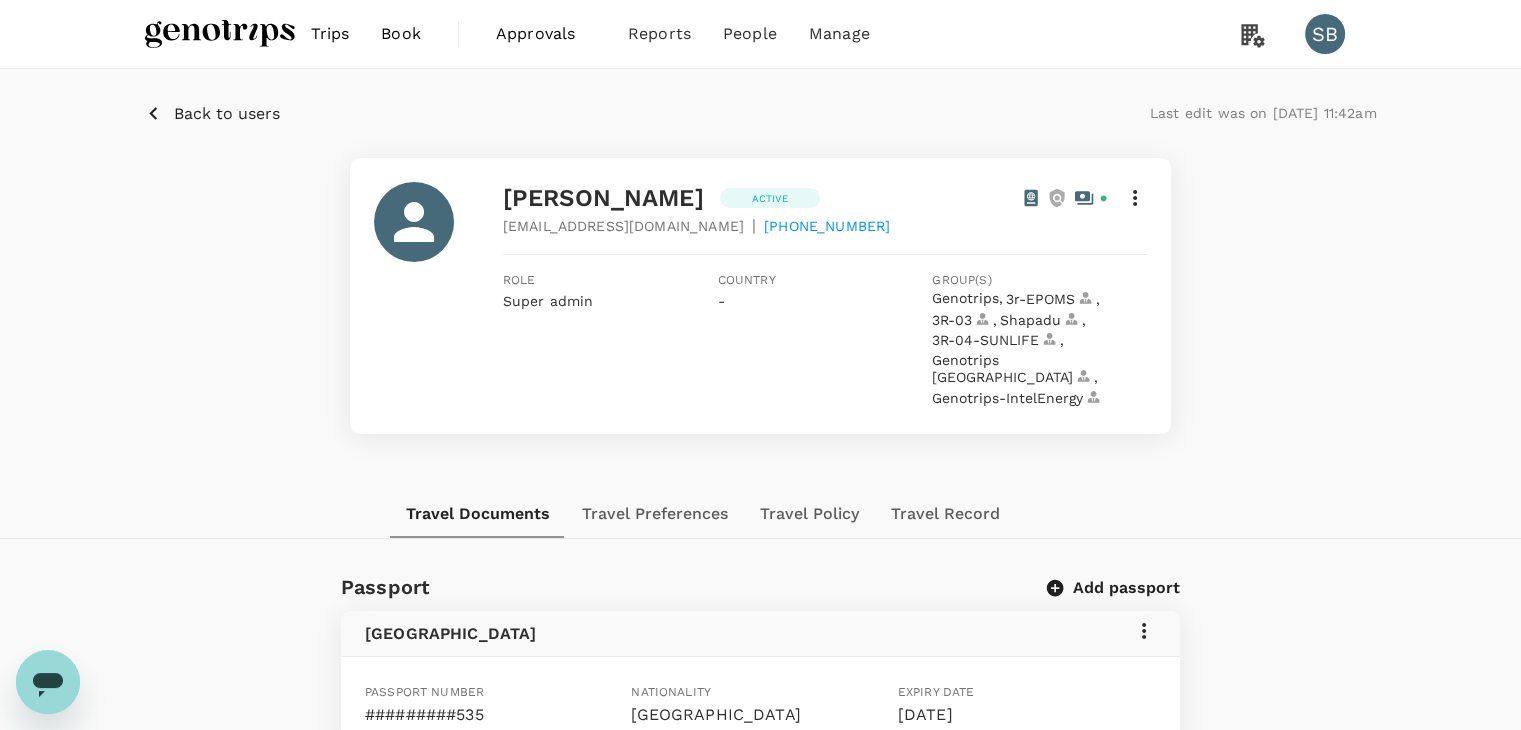 click at bounding box center [220, 34] 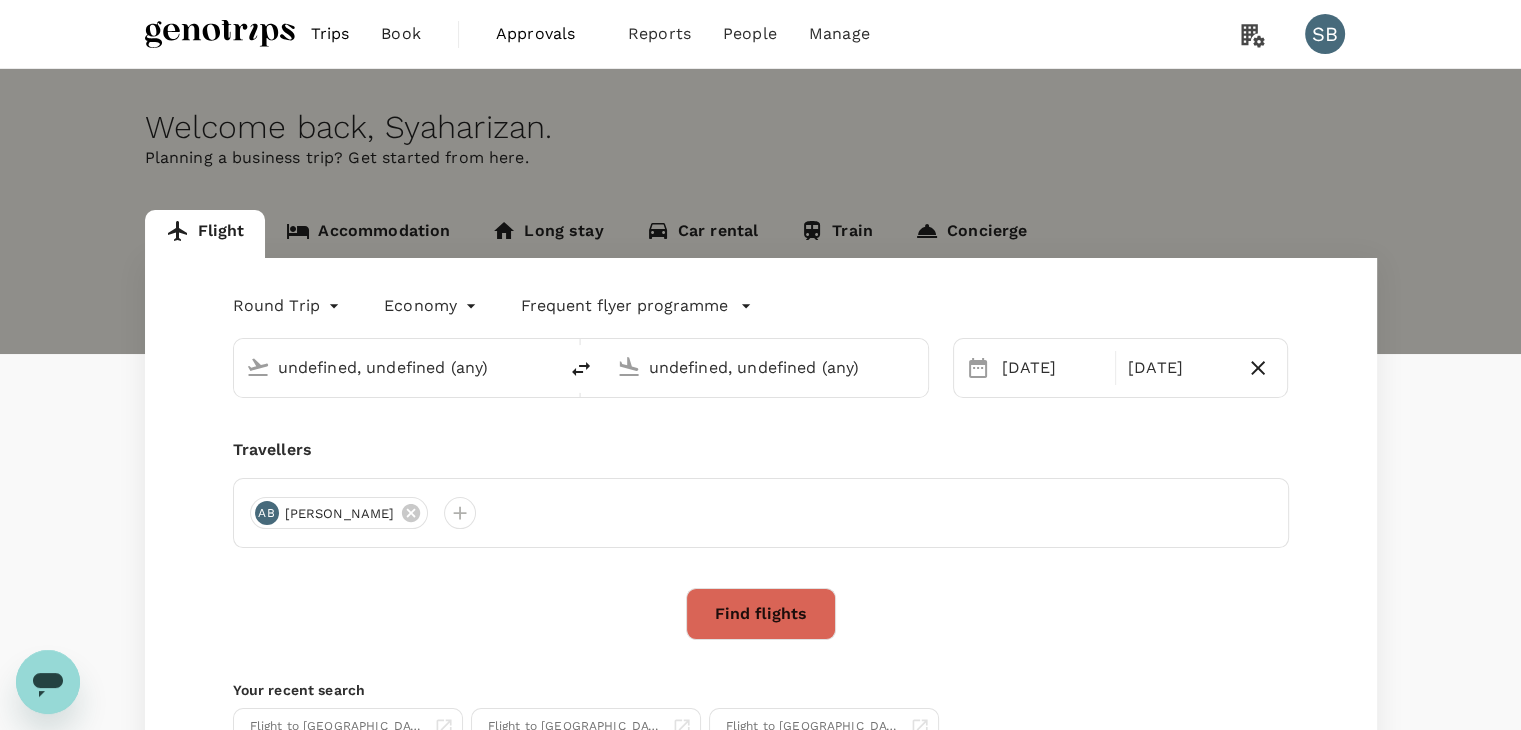 type 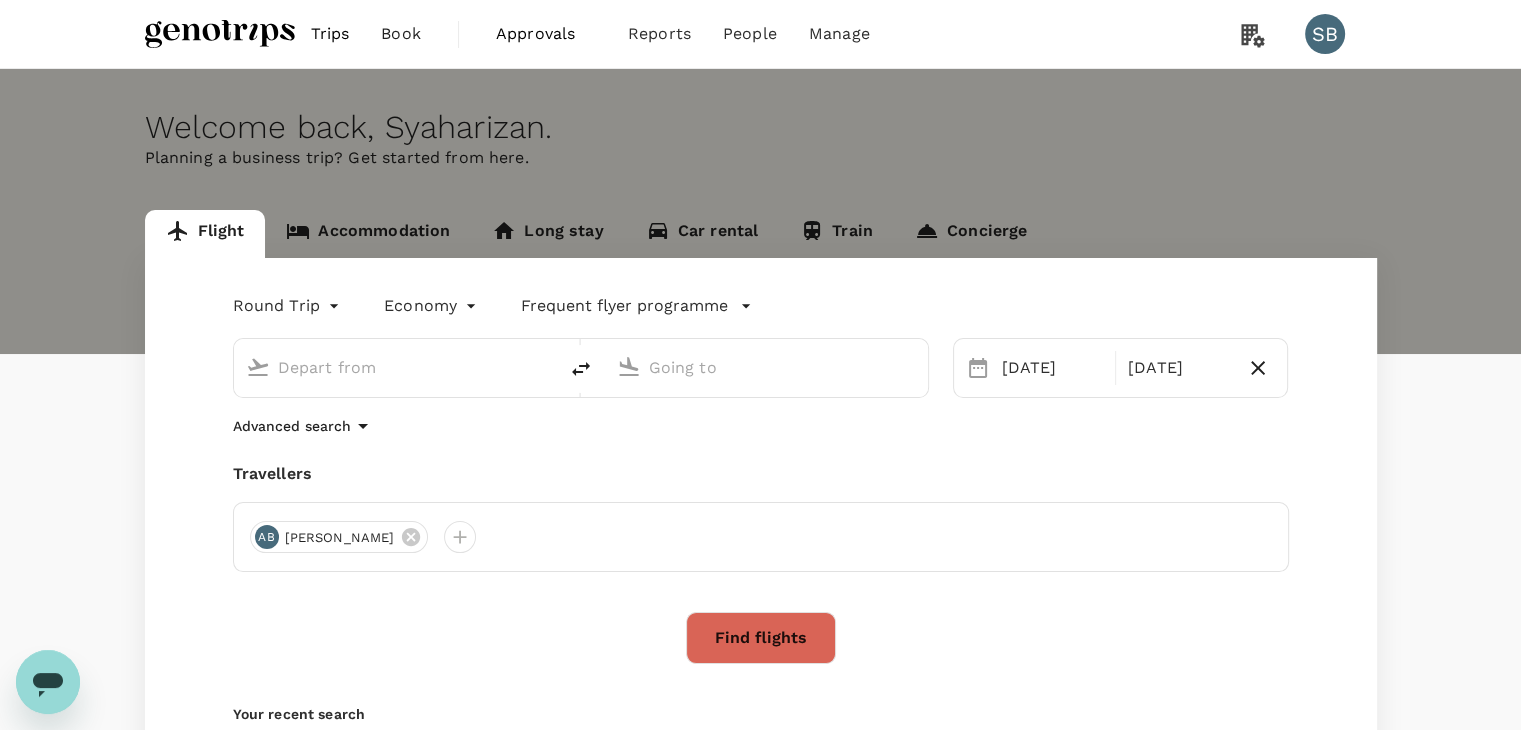 type on "Kuala Lumpur Intl ([GEOGRAPHIC_DATA])" 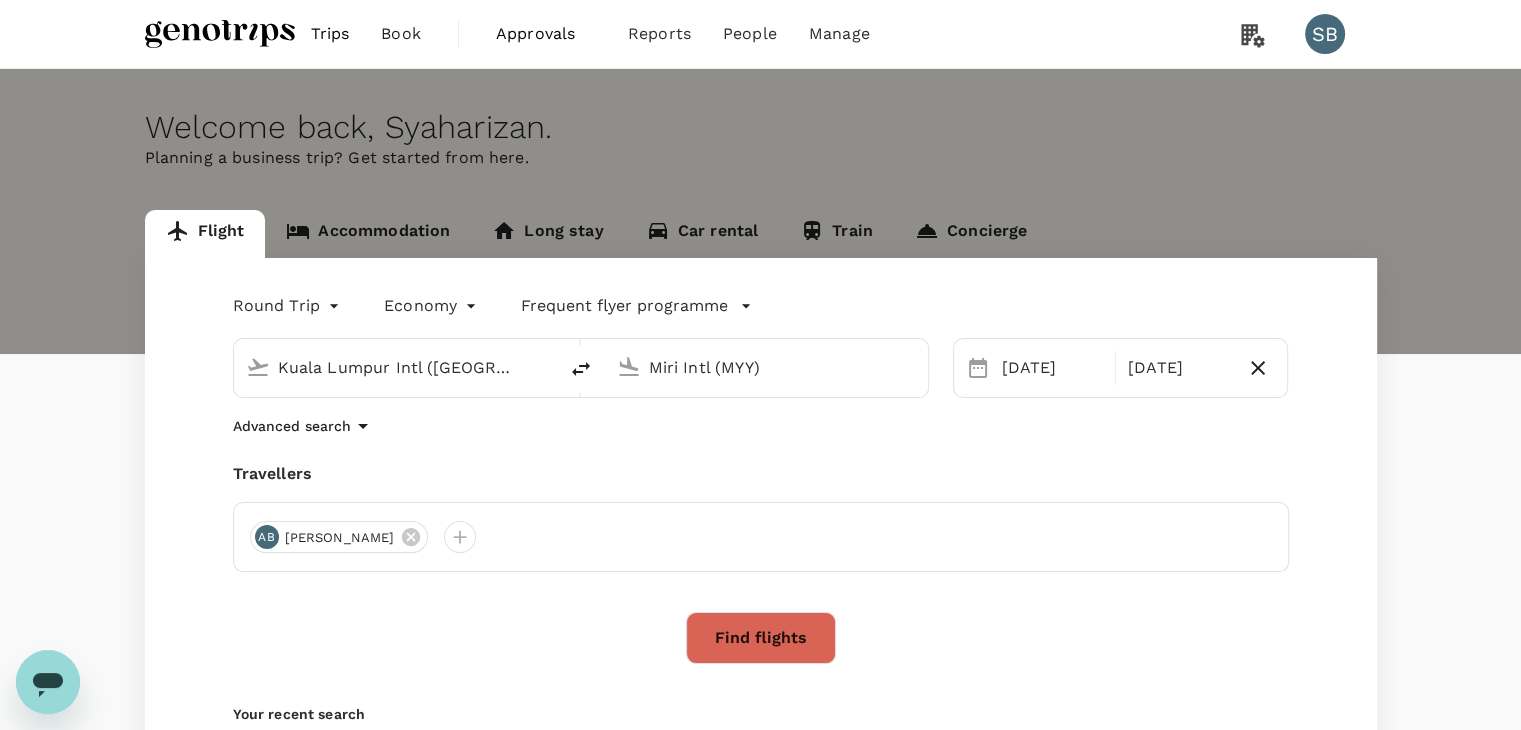 type 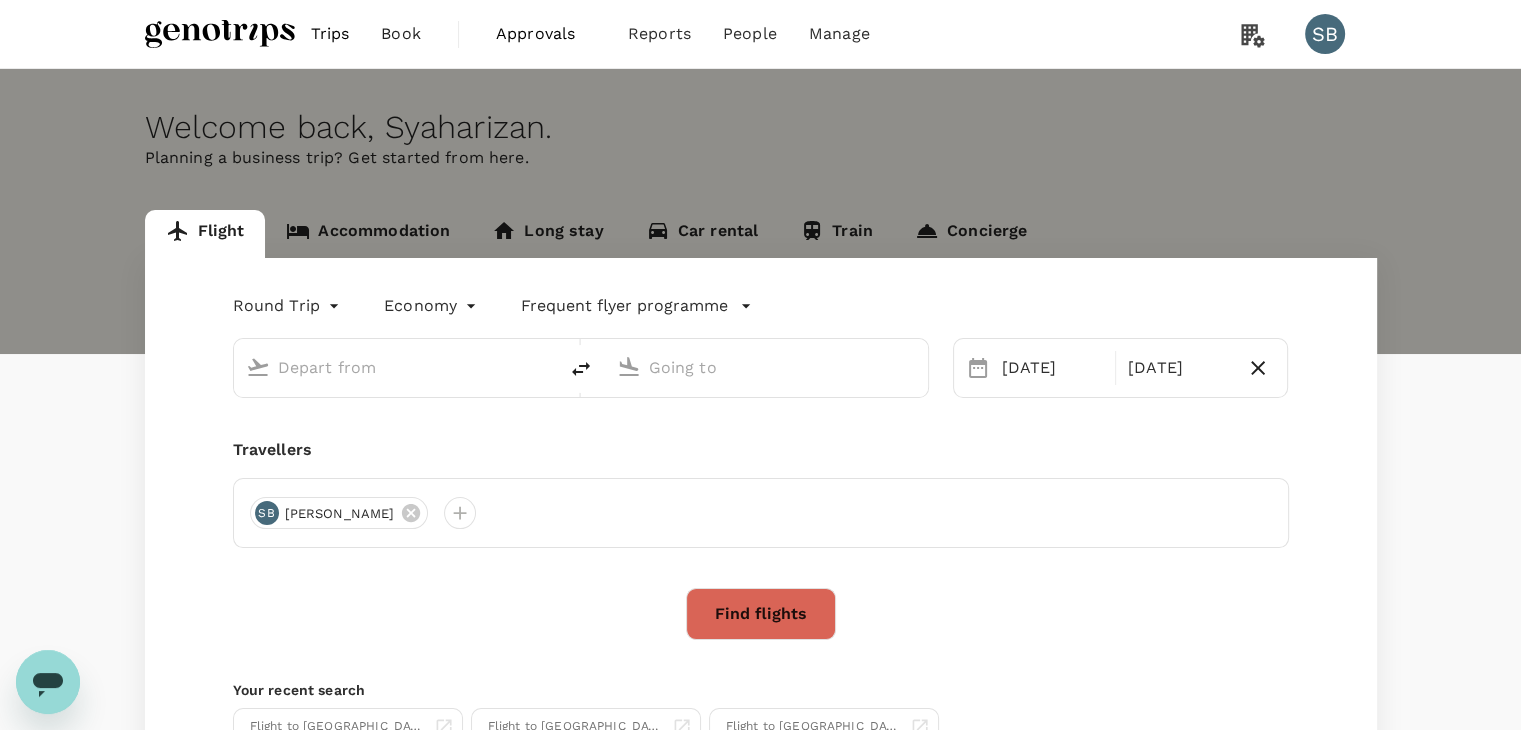 type on "Kuala Lumpur Intl ([GEOGRAPHIC_DATA])" 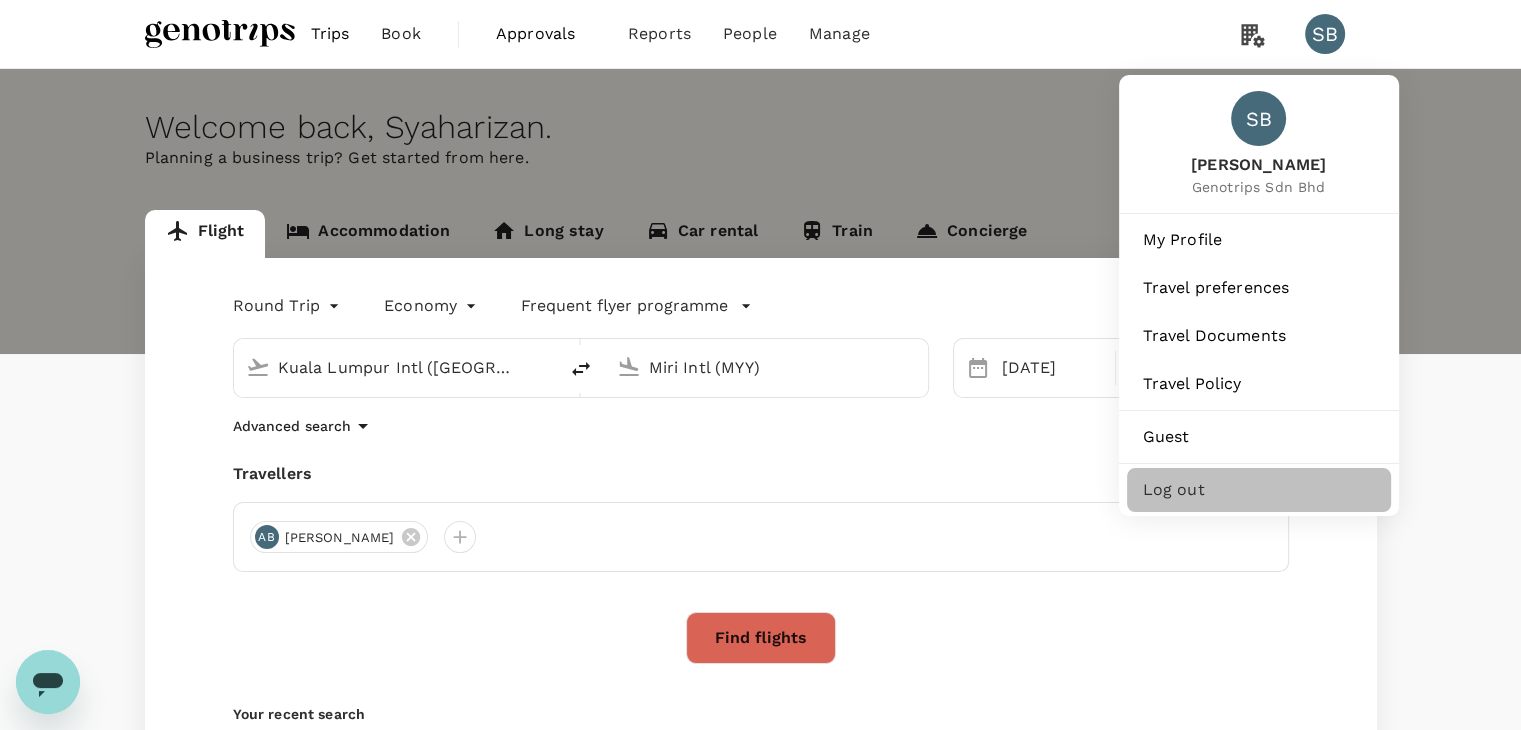 click on "Log out" at bounding box center (1259, 490) 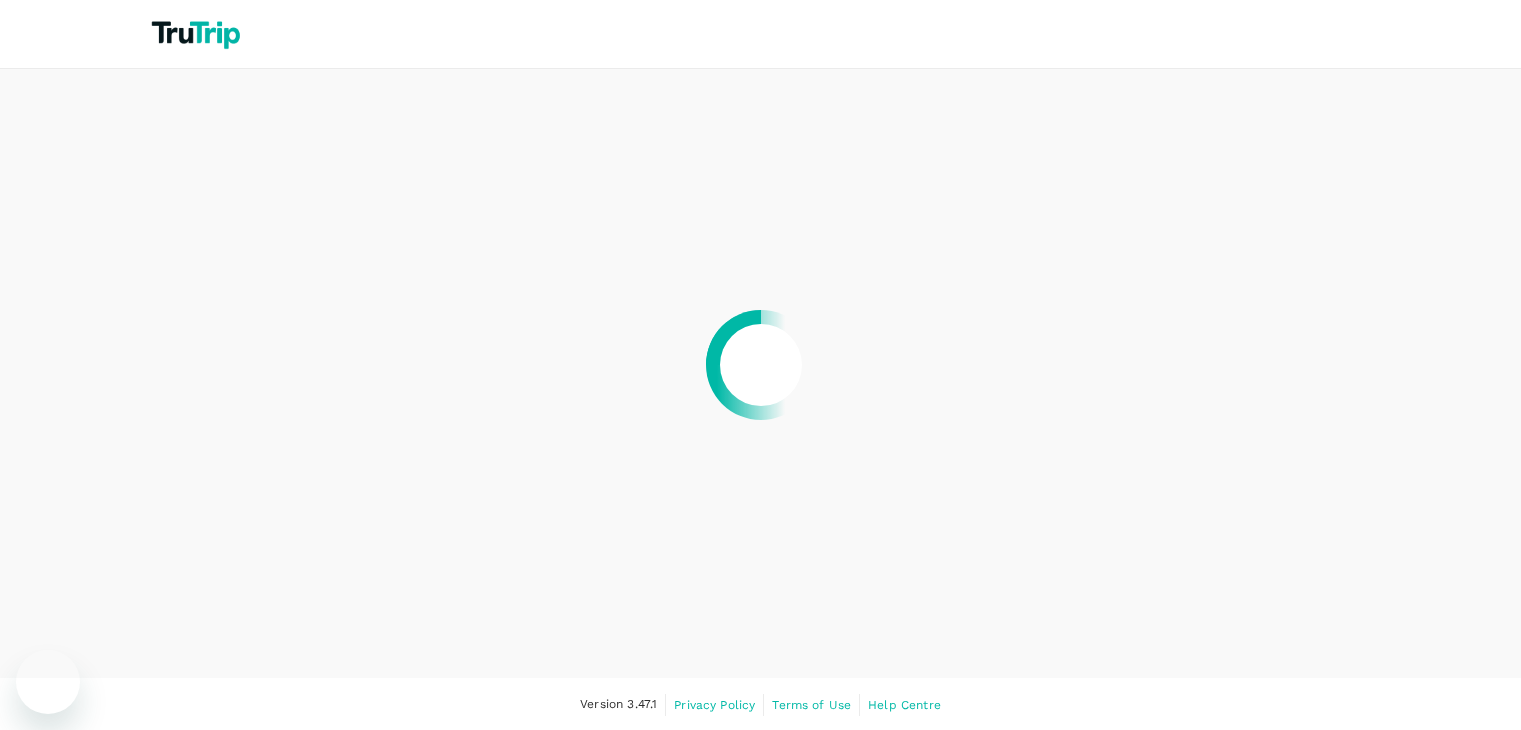 scroll, scrollTop: 0, scrollLeft: 0, axis: both 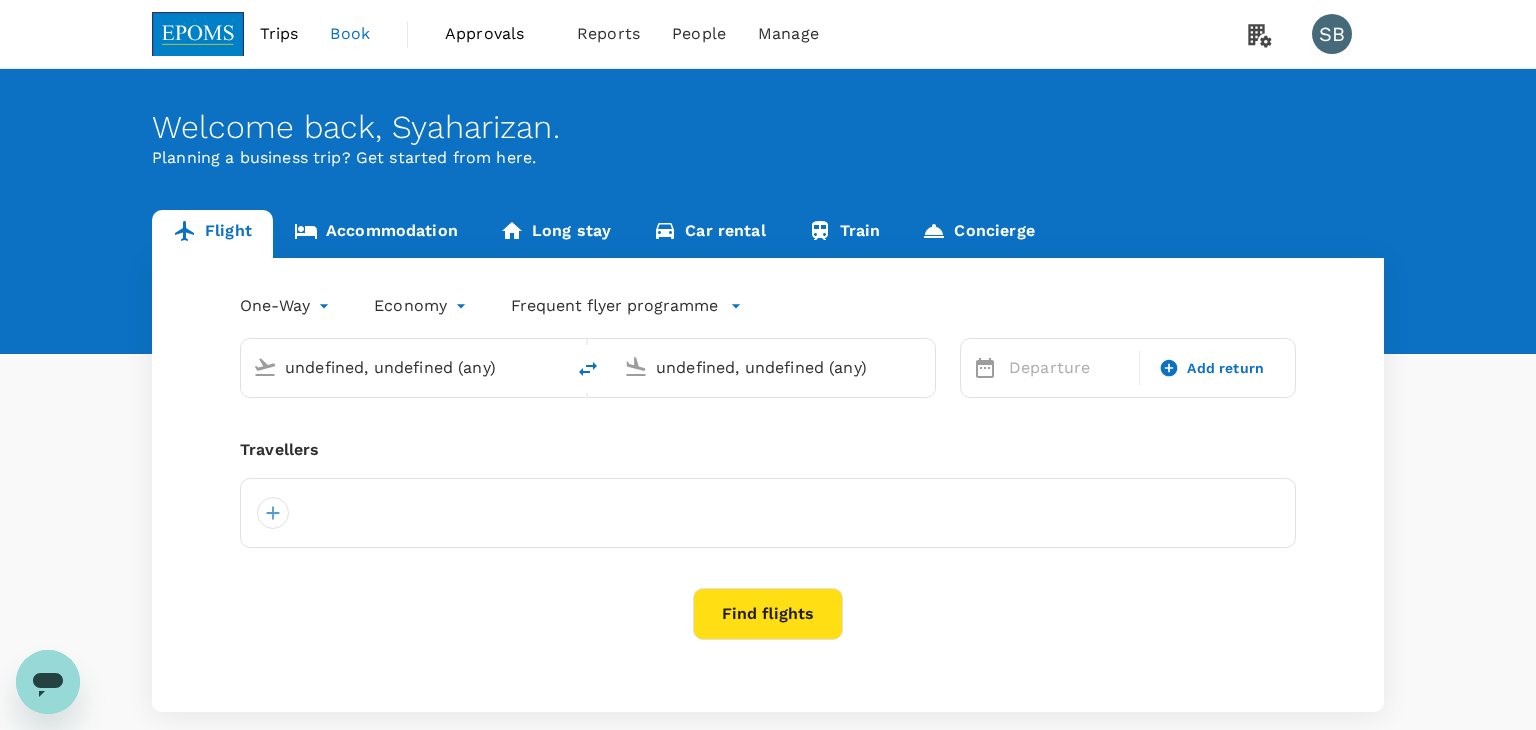 type 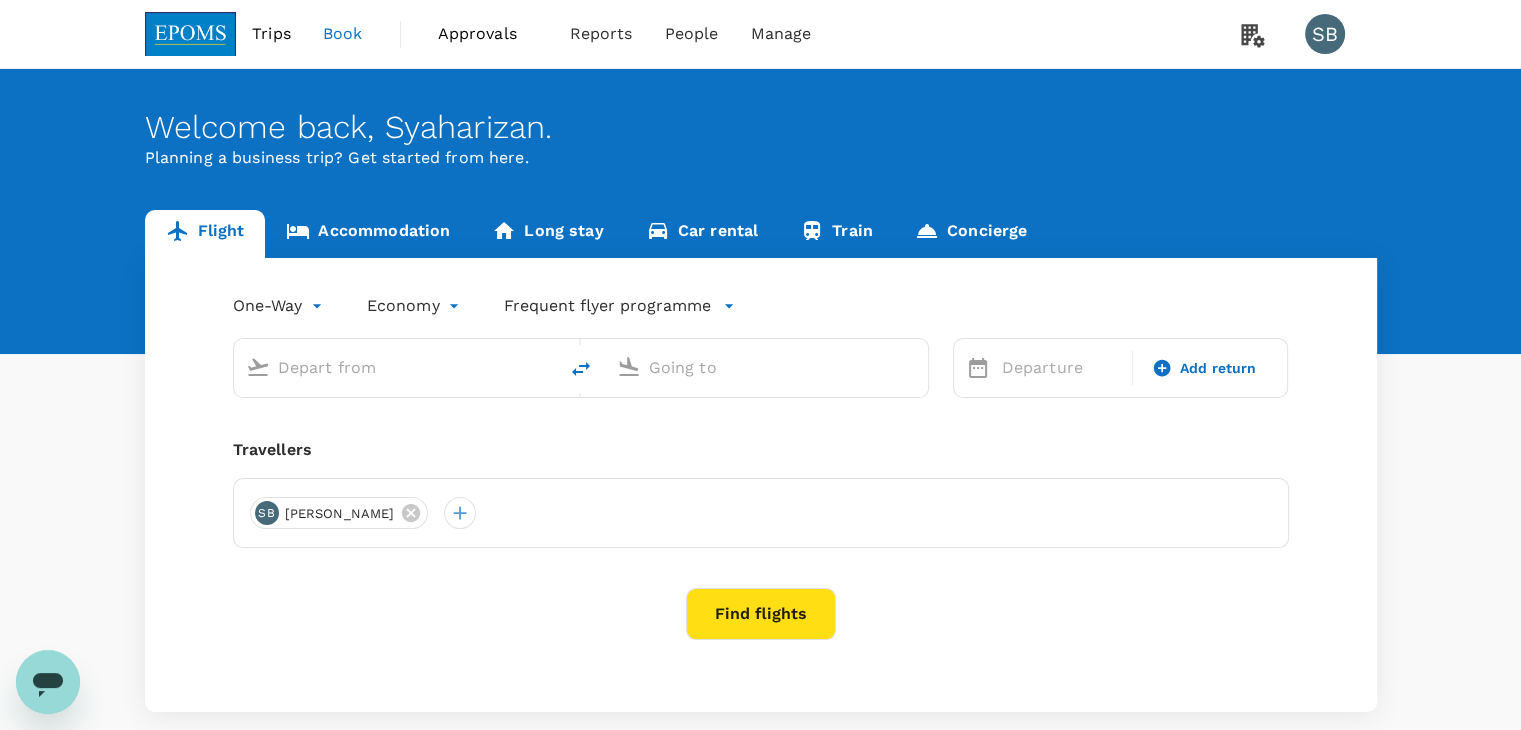 type on "roundtrip" 